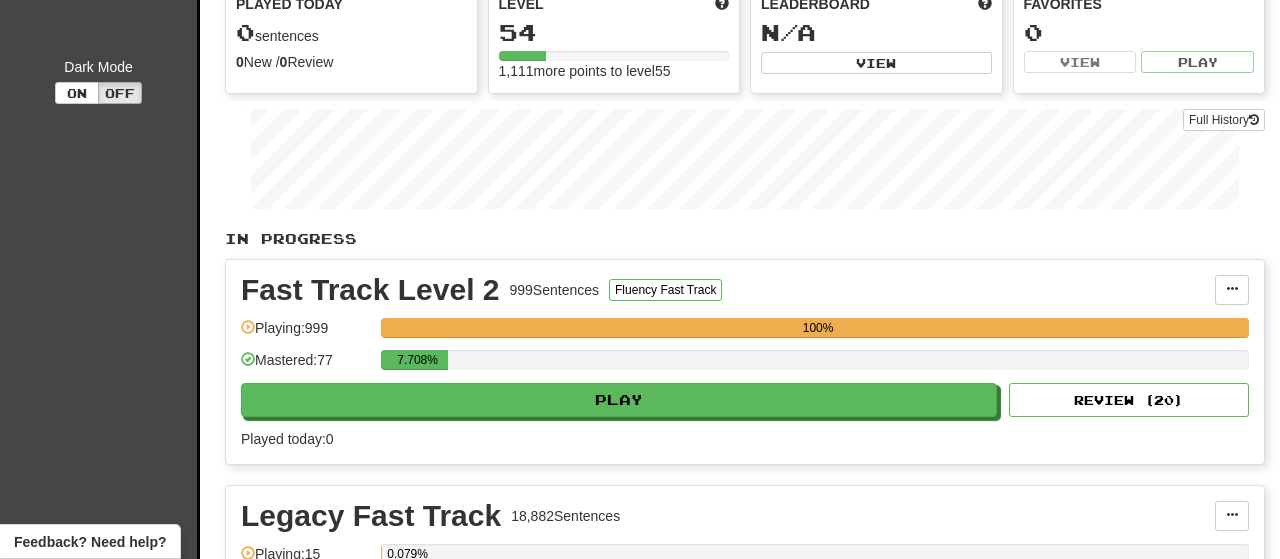 scroll, scrollTop: 208, scrollLeft: 0, axis: vertical 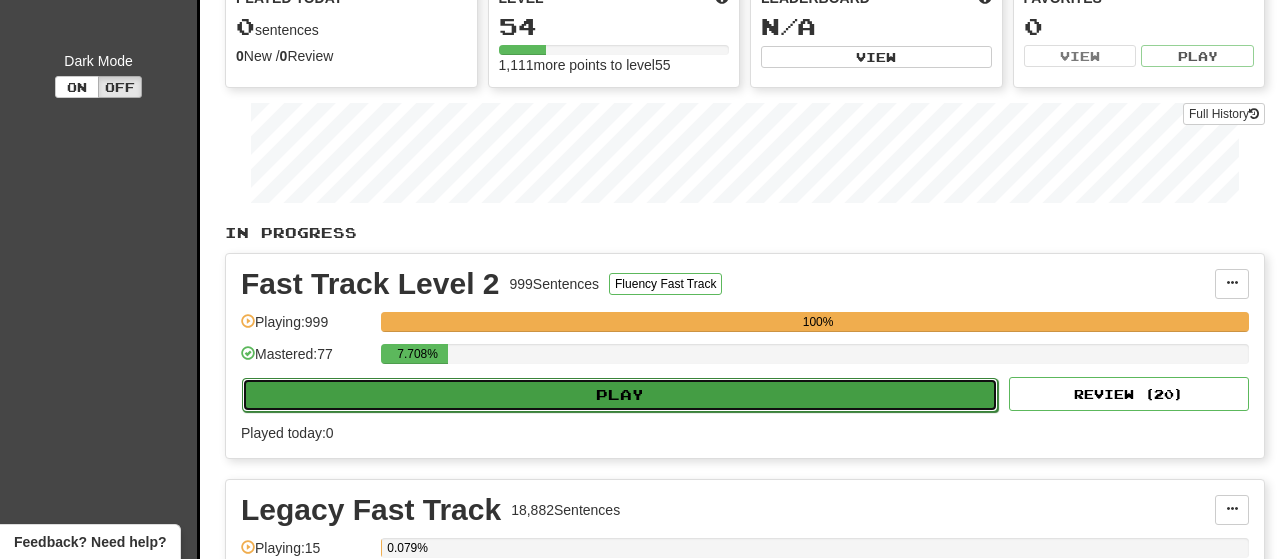click on "Play" at bounding box center (620, 395) 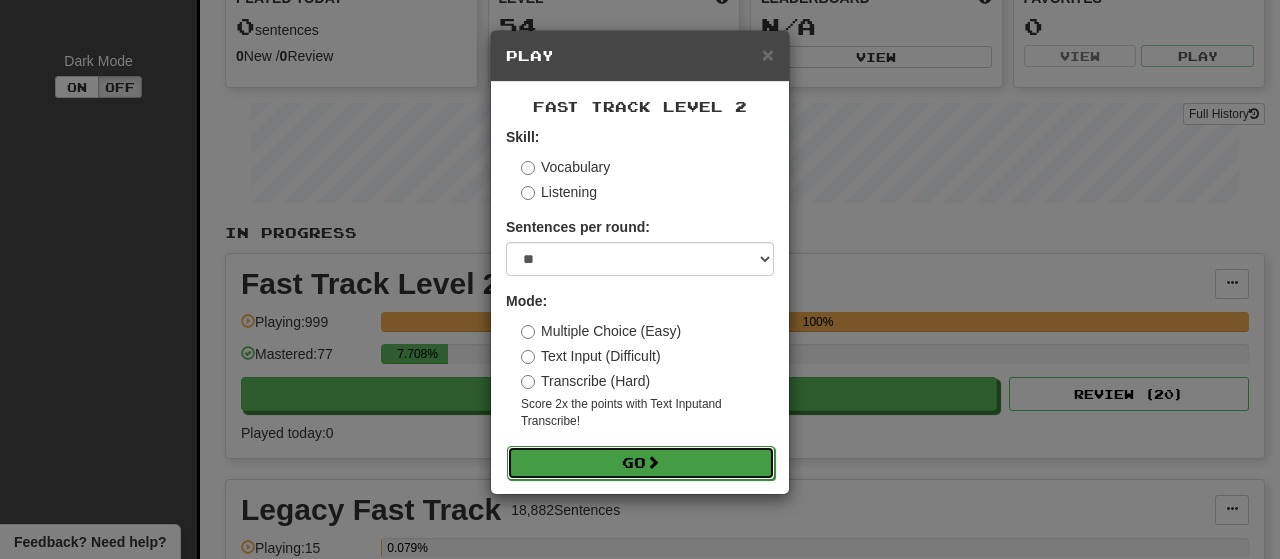 click on "Go" at bounding box center (641, 463) 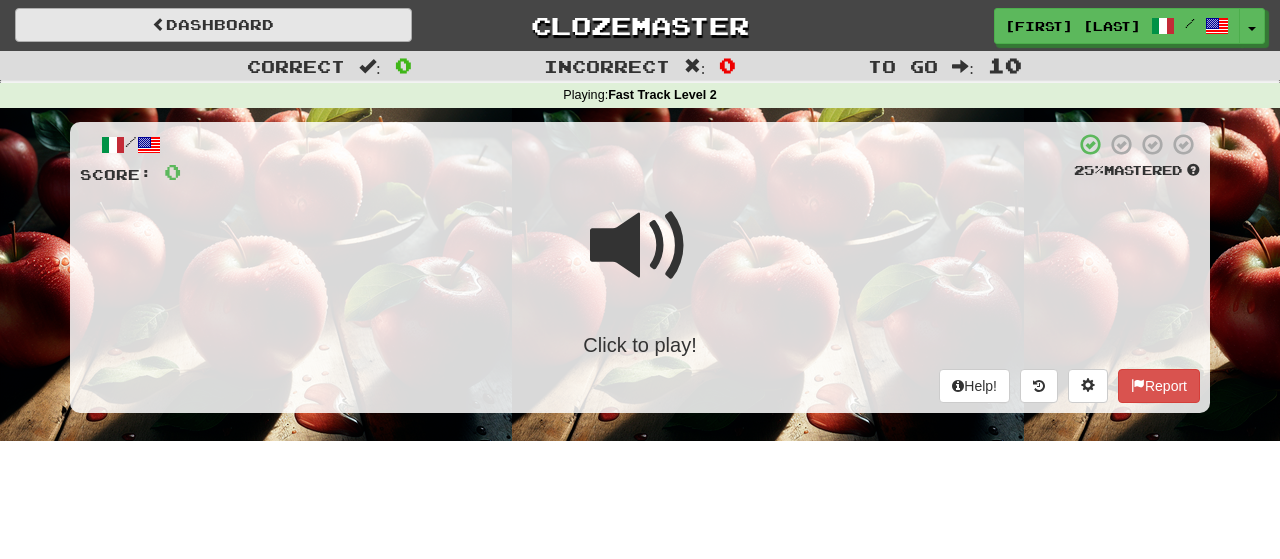 scroll, scrollTop: 0, scrollLeft: 0, axis: both 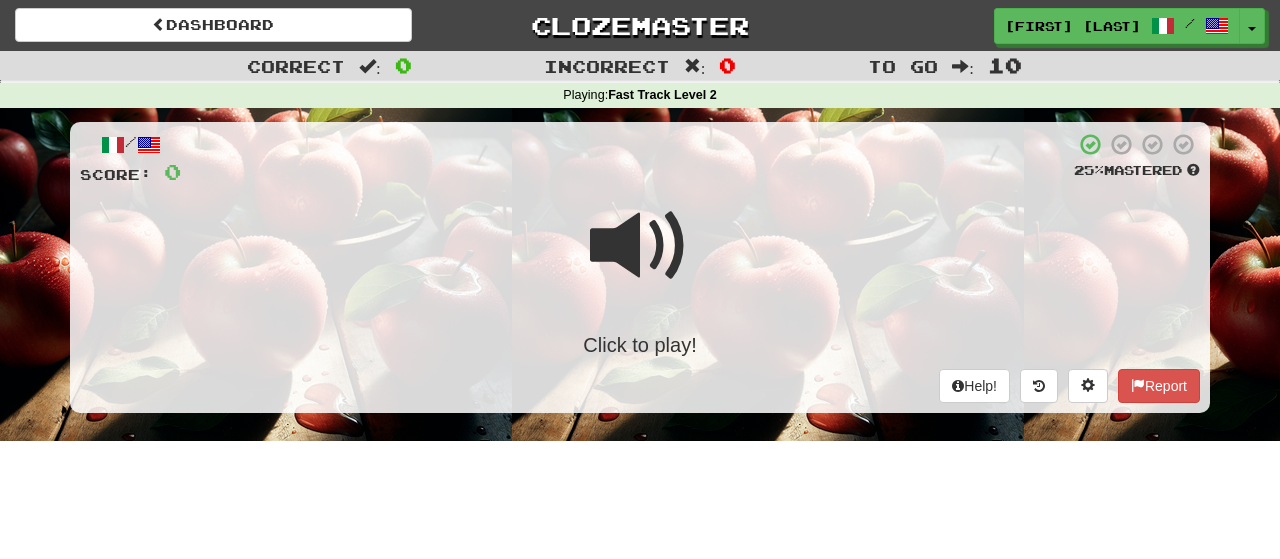 click on "Click to play!" at bounding box center [640, 345] 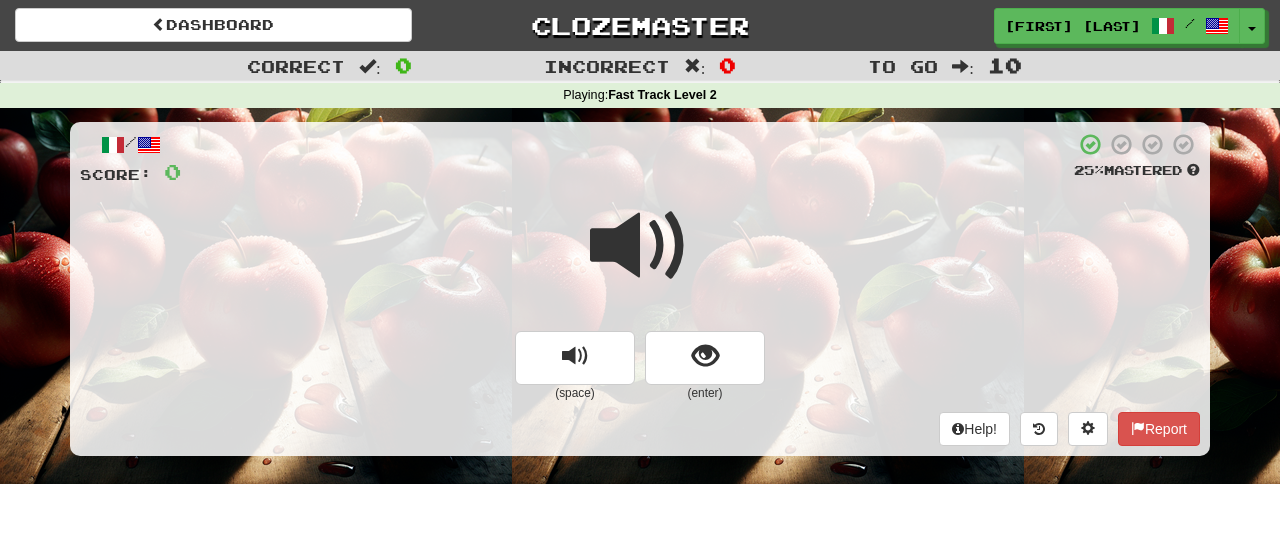click at bounding box center (640, 246) 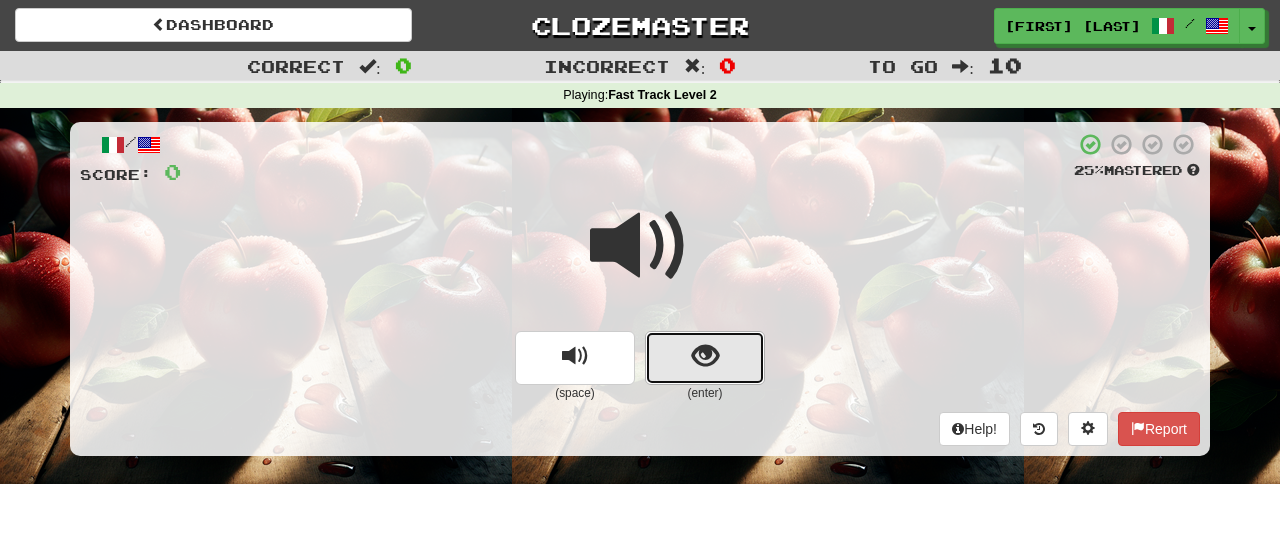 click at bounding box center [705, 356] 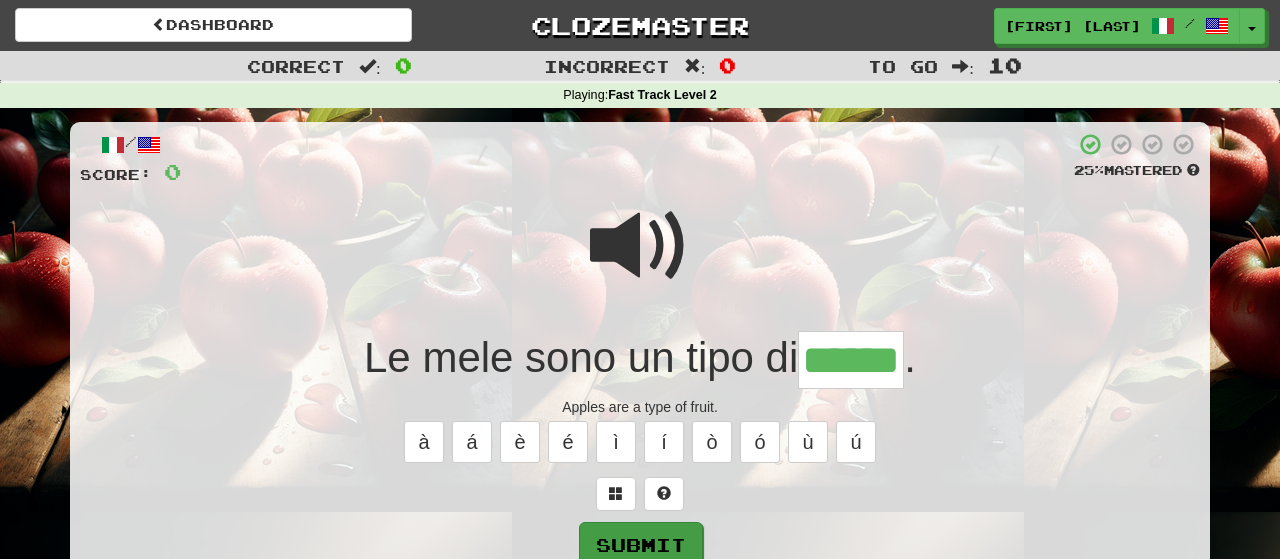 type on "******" 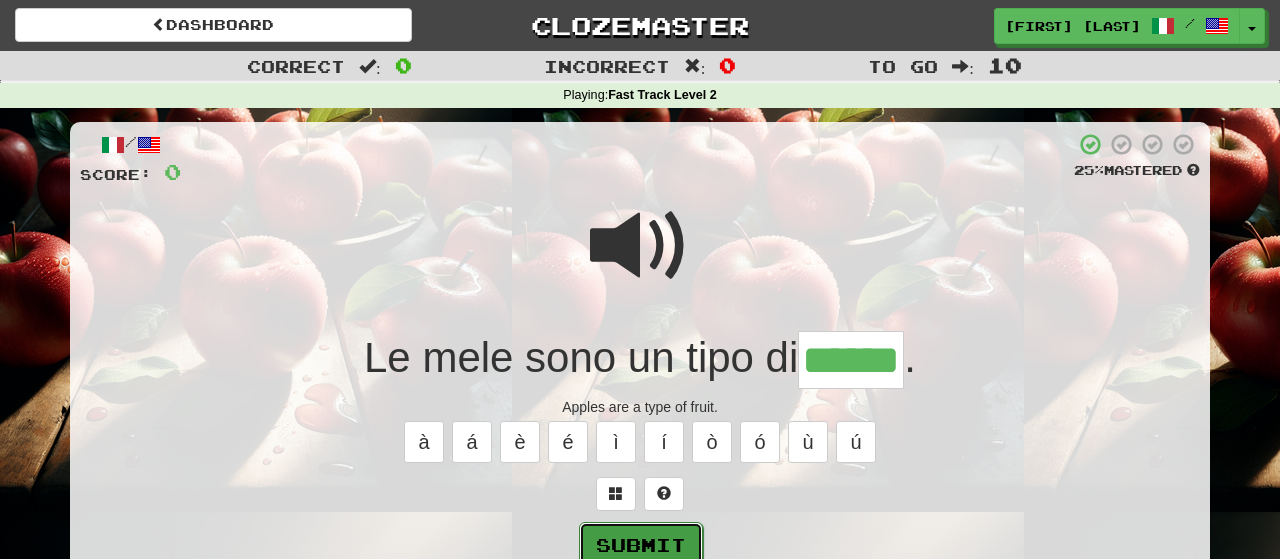 click on "Submit" at bounding box center [641, 545] 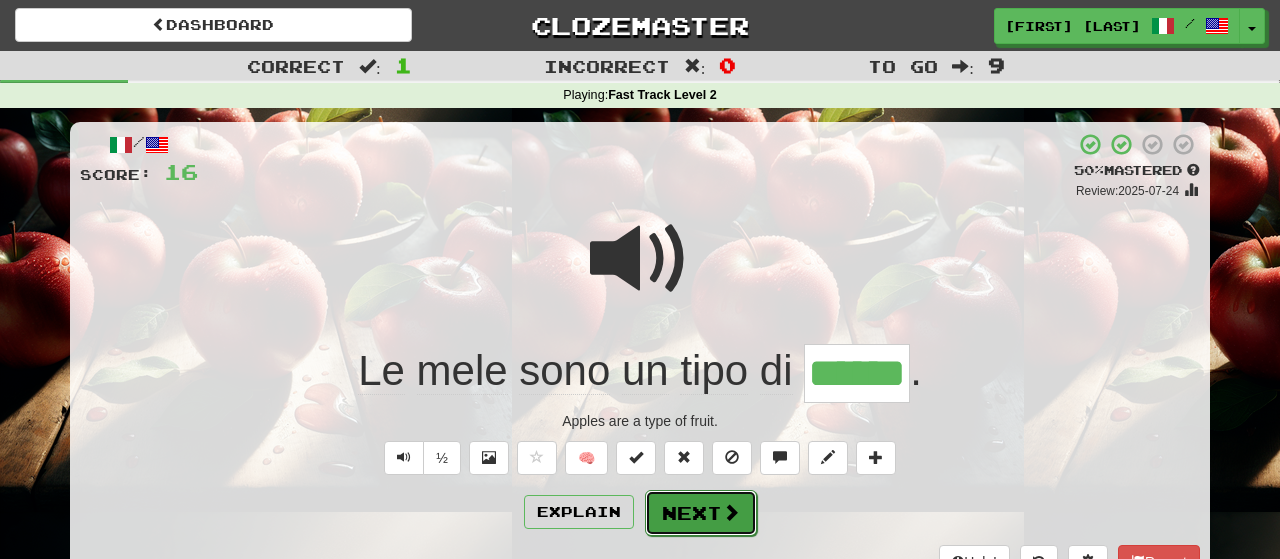click on "Next" at bounding box center (701, 513) 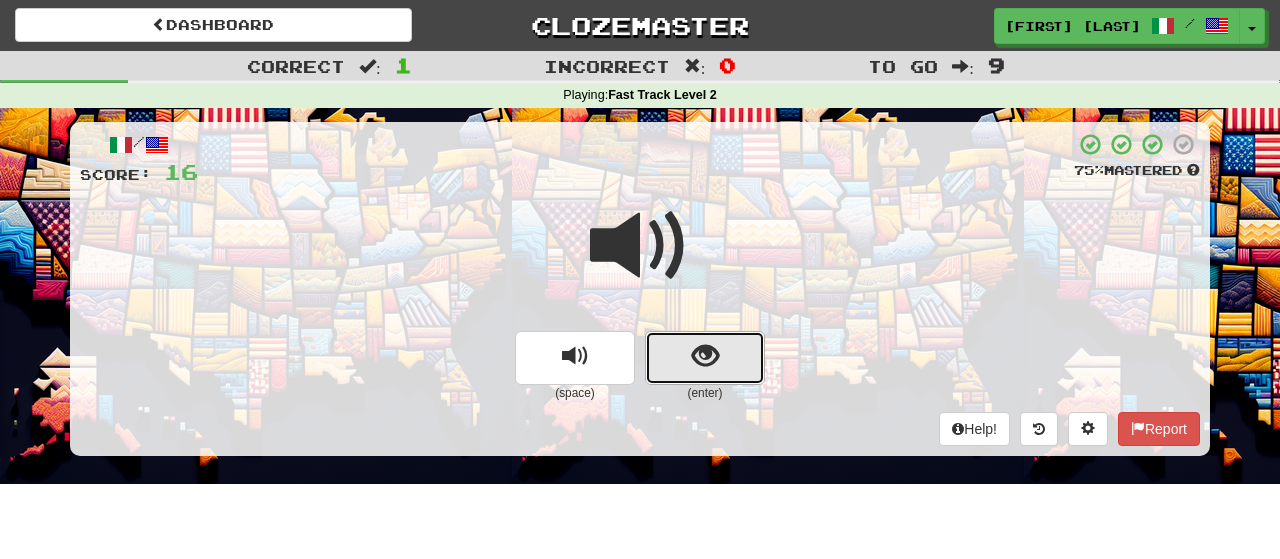 click at bounding box center [705, 358] 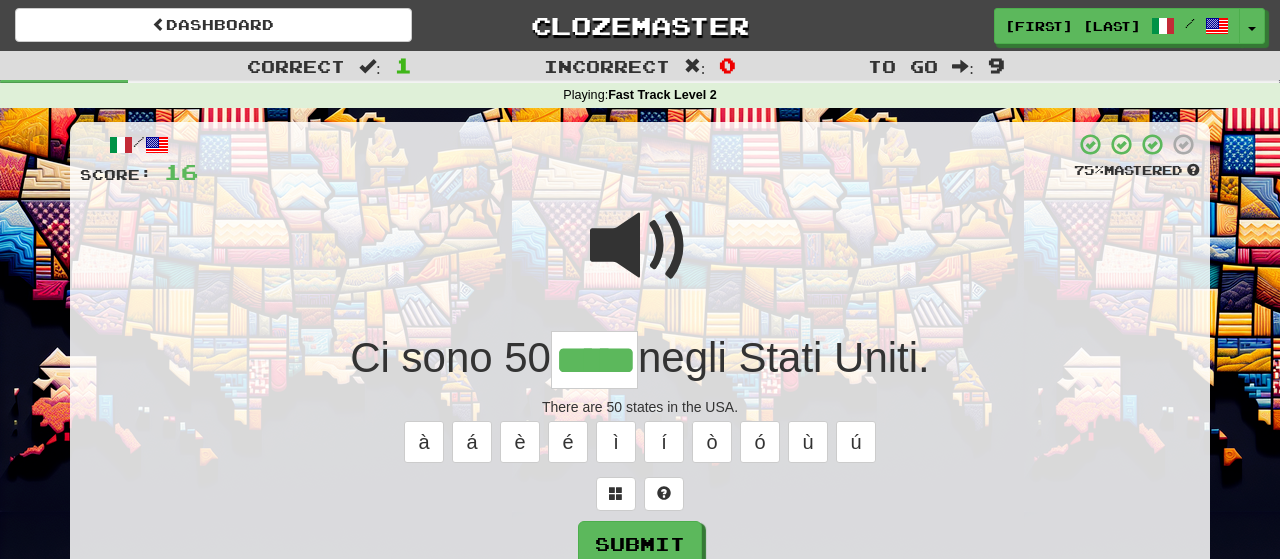 type on "*****" 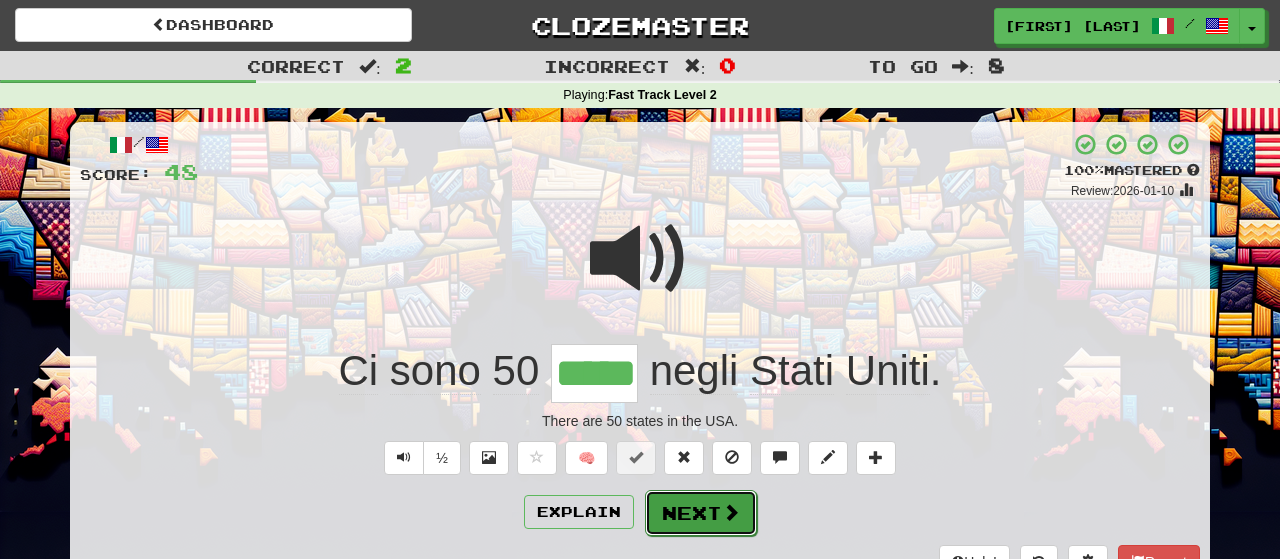 click on "Next" at bounding box center [701, 513] 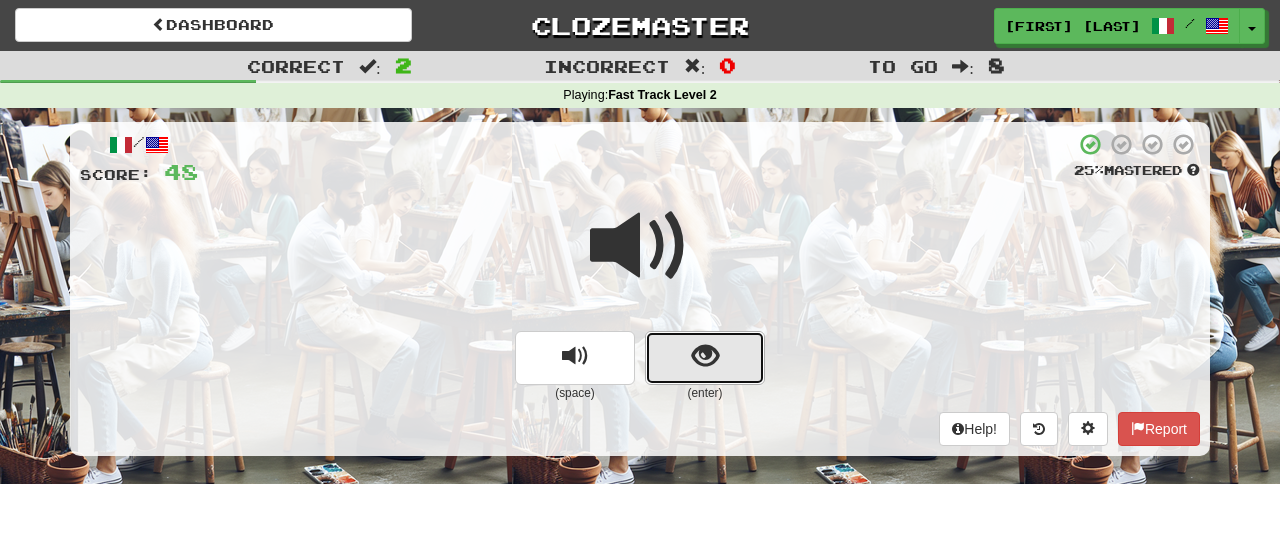 click at bounding box center [705, 358] 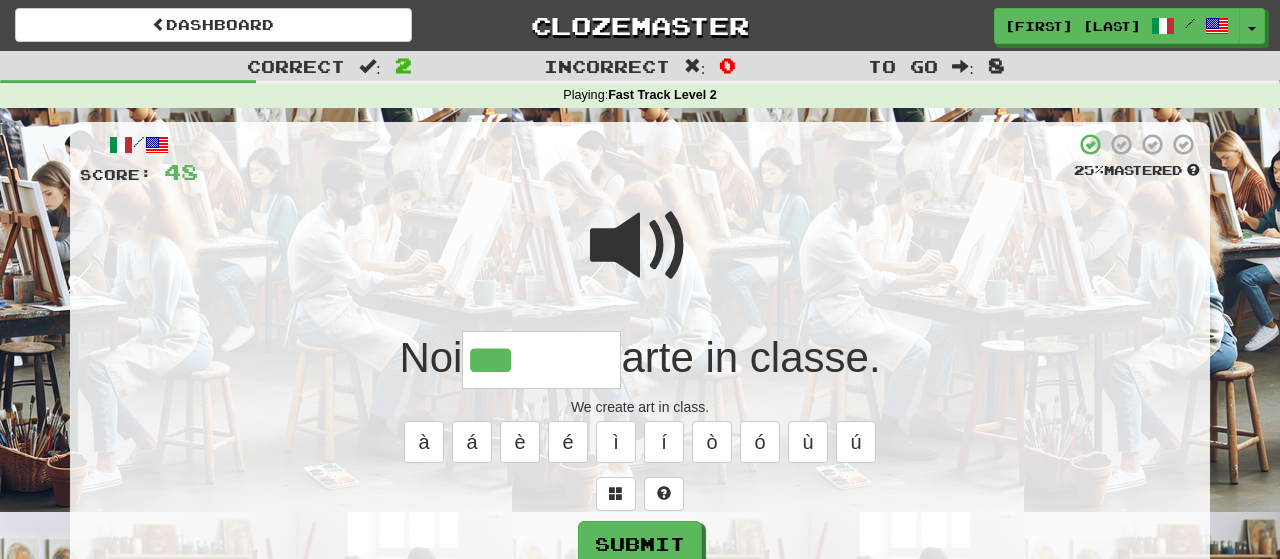 click at bounding box center [640, 246] 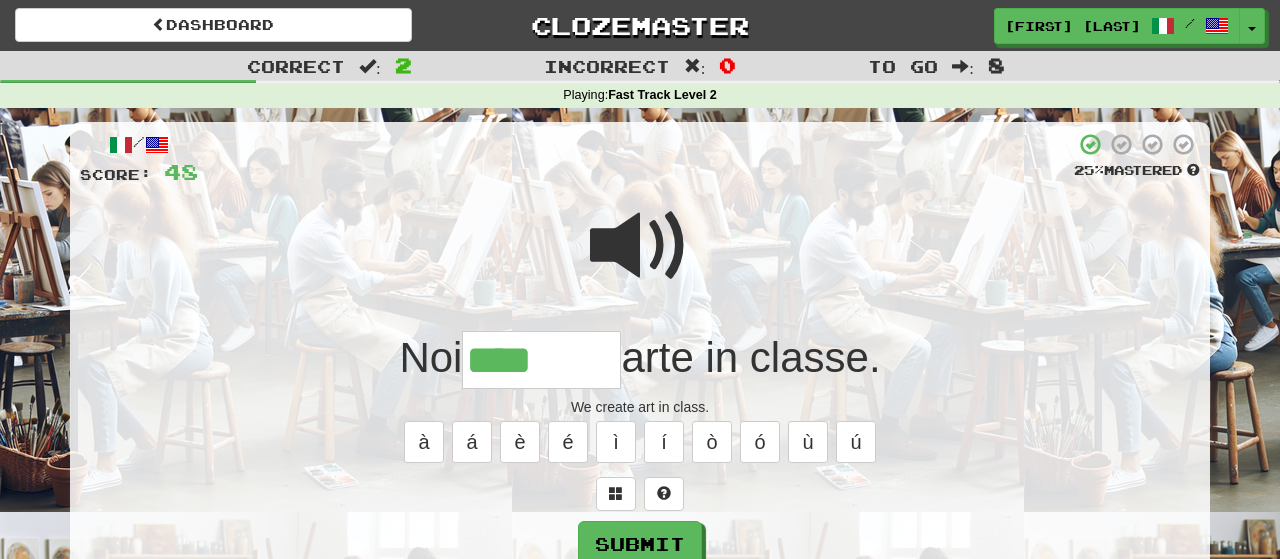 click at bounding box center (640, 246) 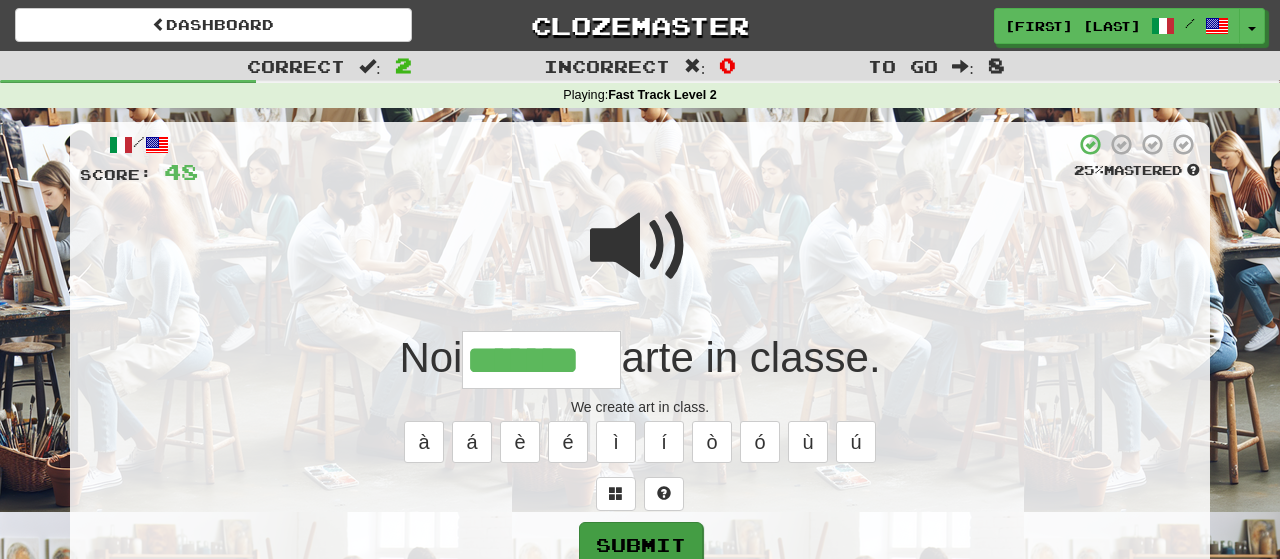 type on "*******" 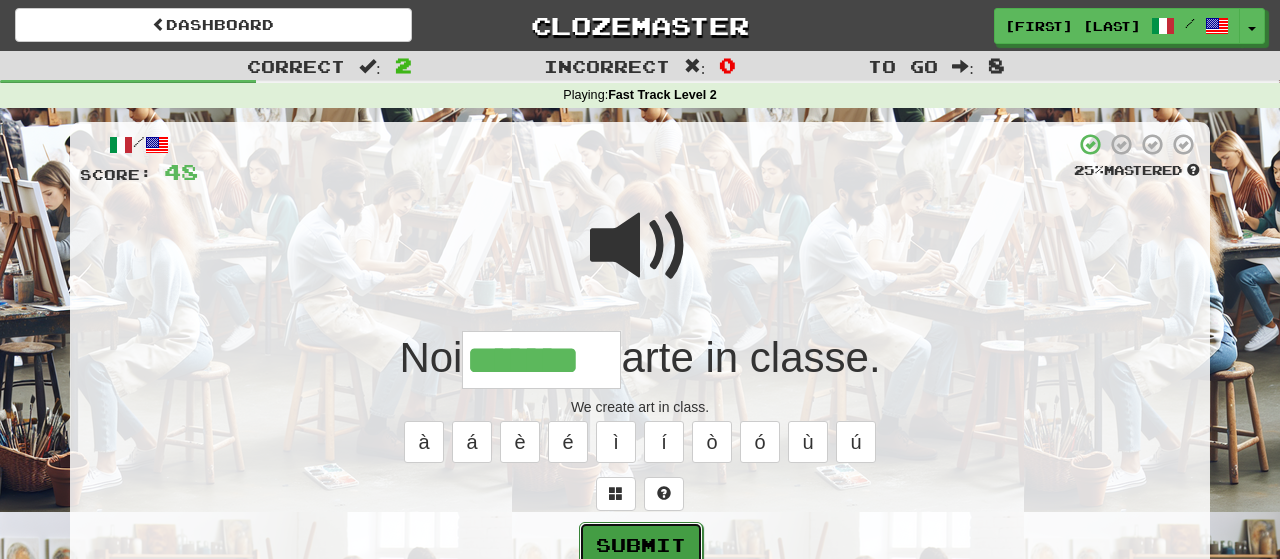 click on "Submit" at bounding box center (641, 545) 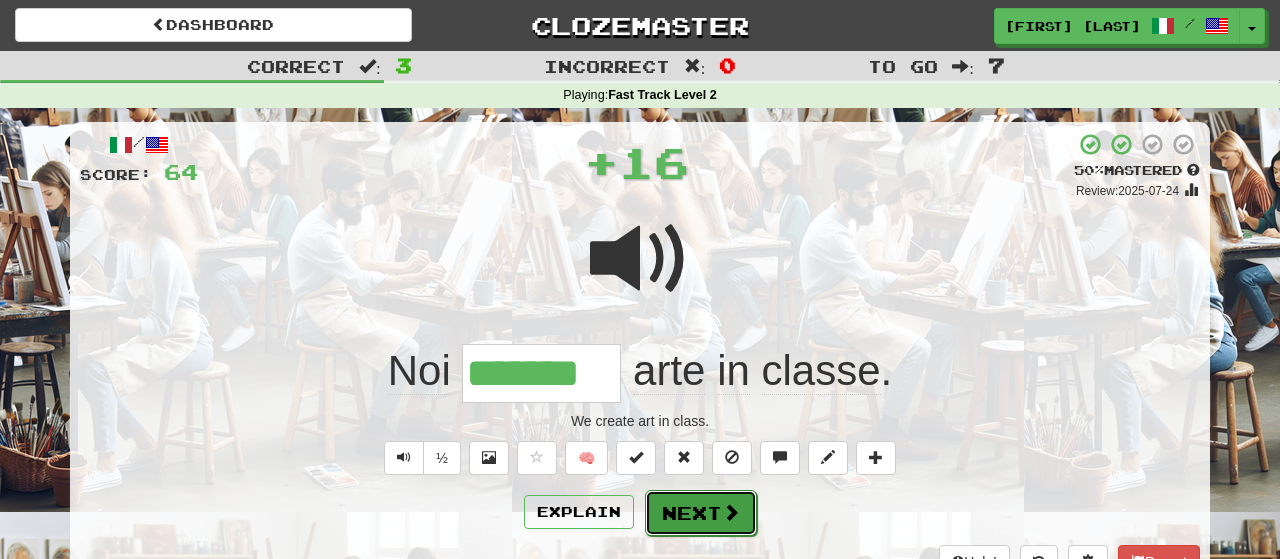 click on "Next" at bounding box center [701, 513] 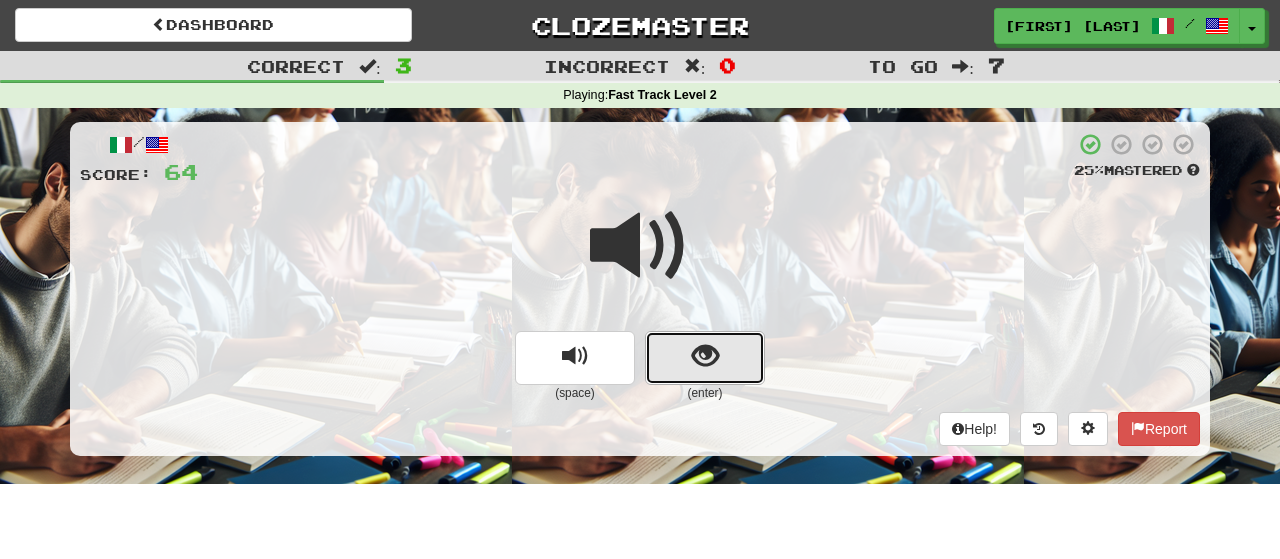 click at bounding box center [705, 358] 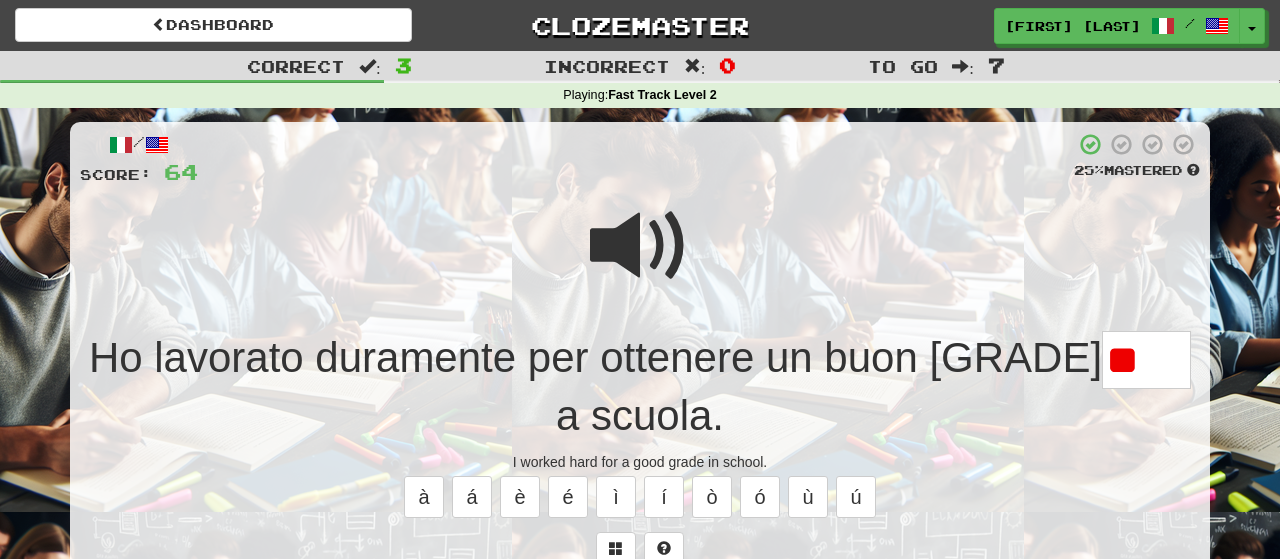 type on "*" 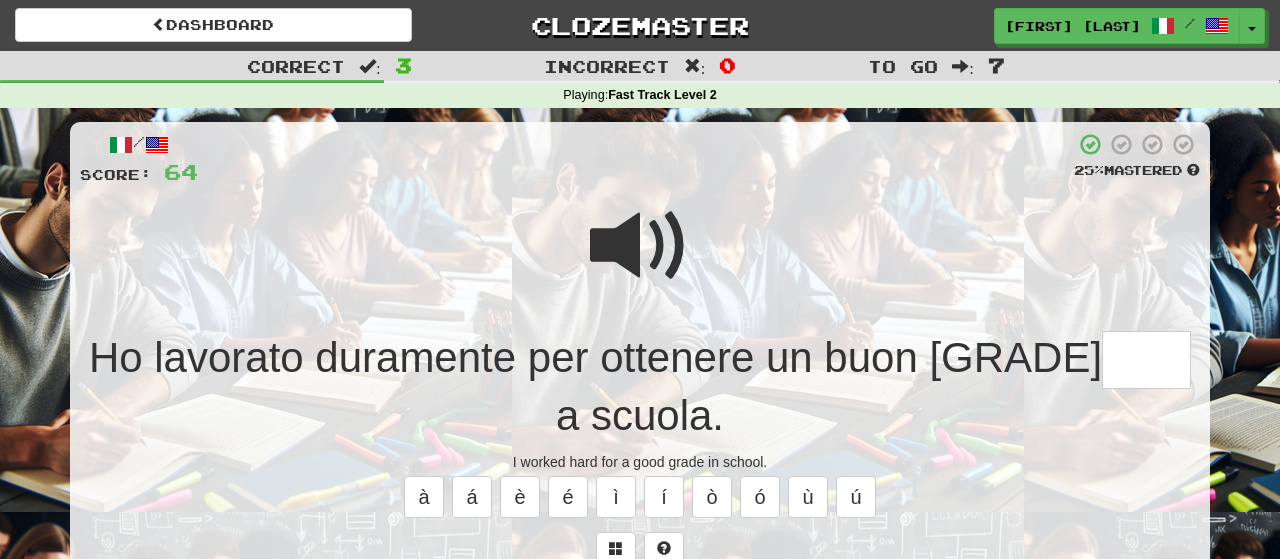 click at bounding box center [640, 246] 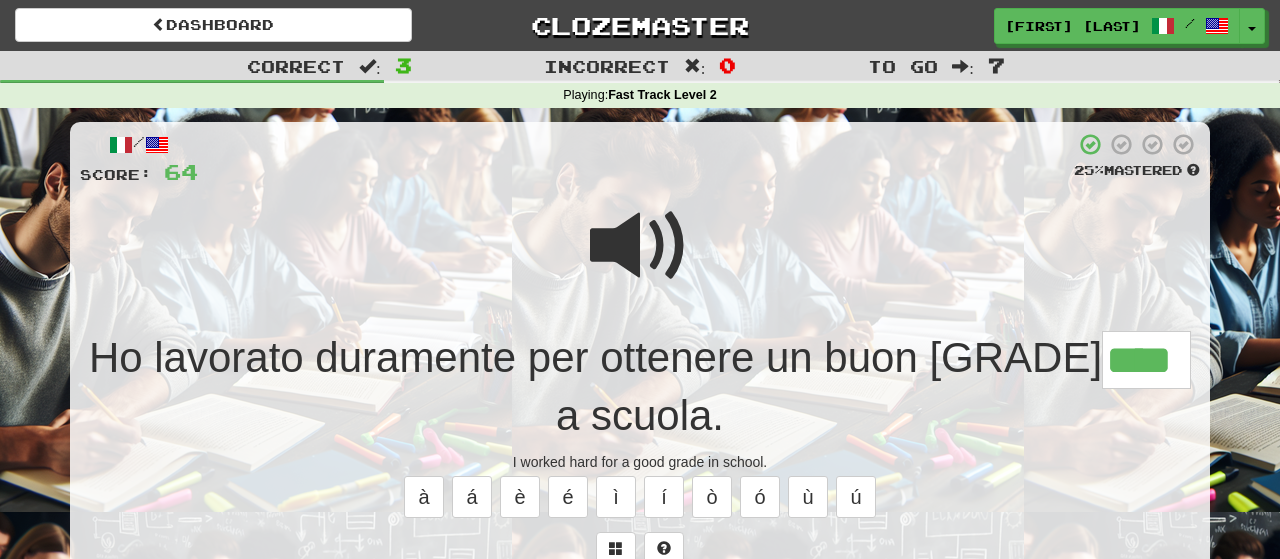 type on "****" 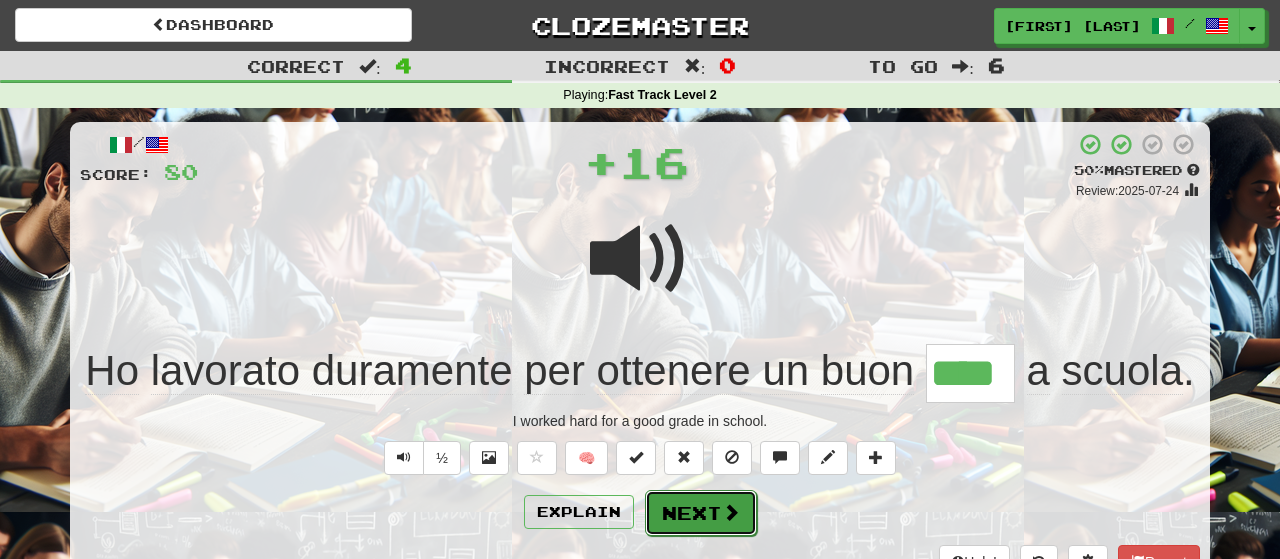 click on "Next" at bounding box center (701, 513) 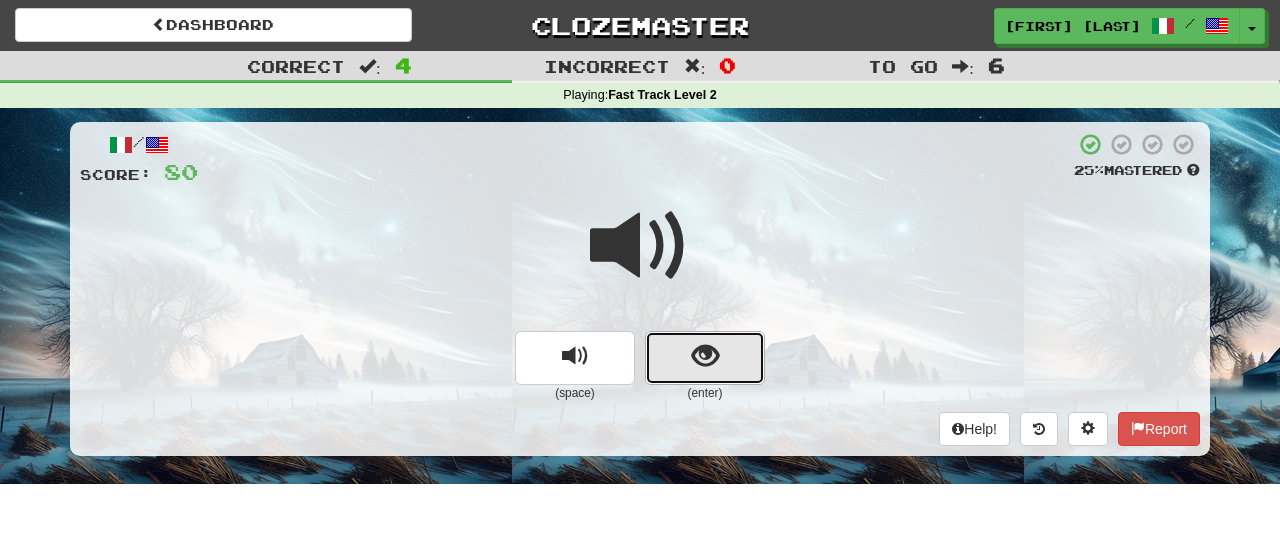 click at bounding box center [705, 358] 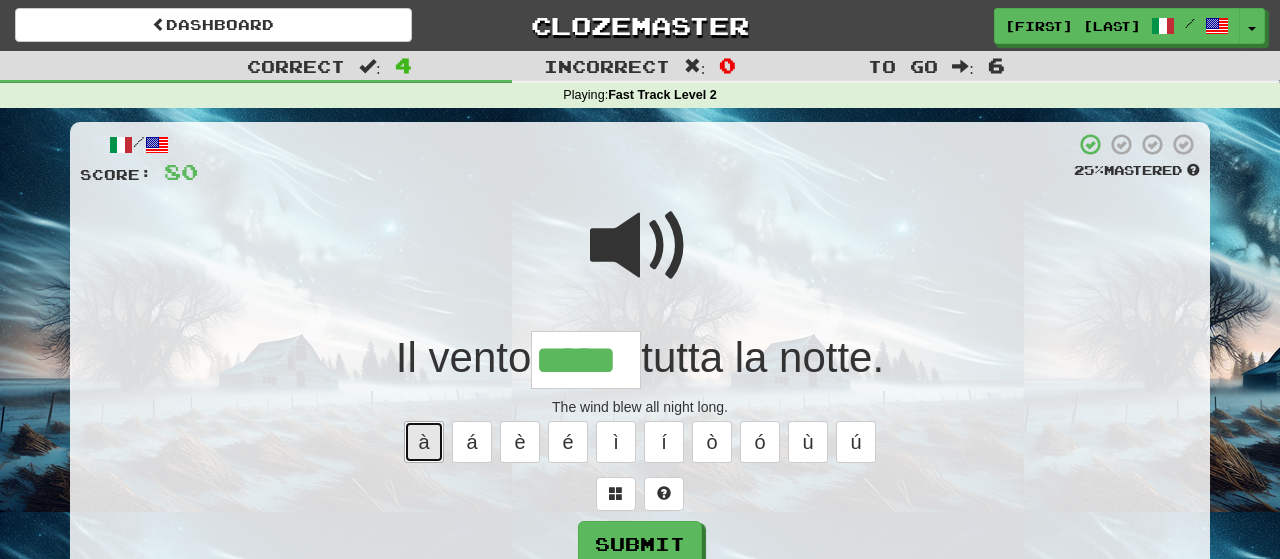 click on "à" at bounding box center (424, 442) 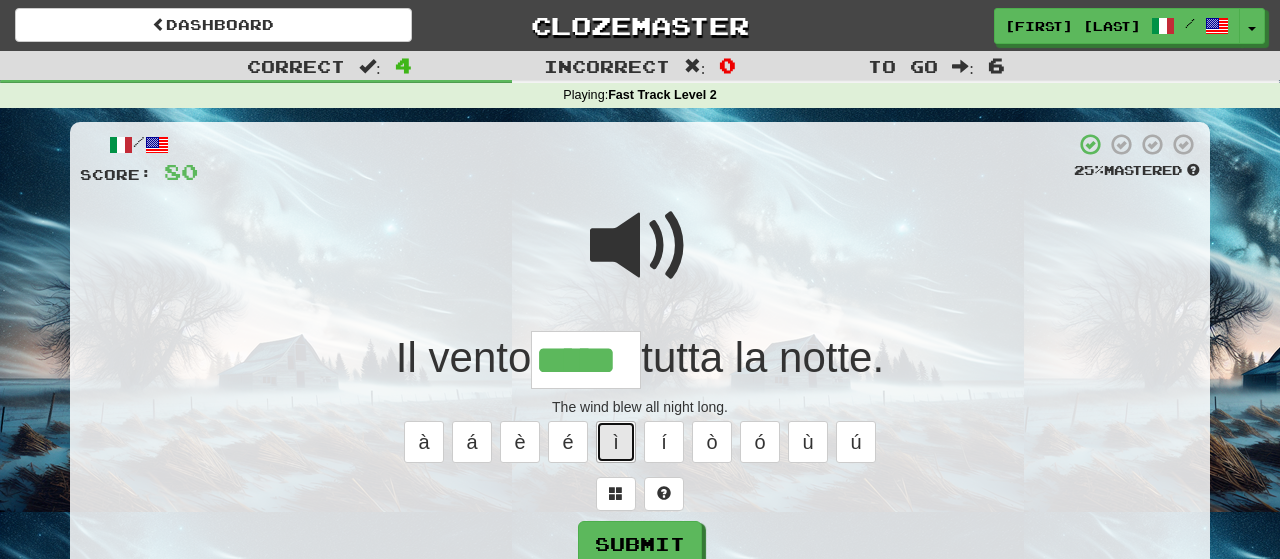 click on "ì" at bounding box center (616, 442) 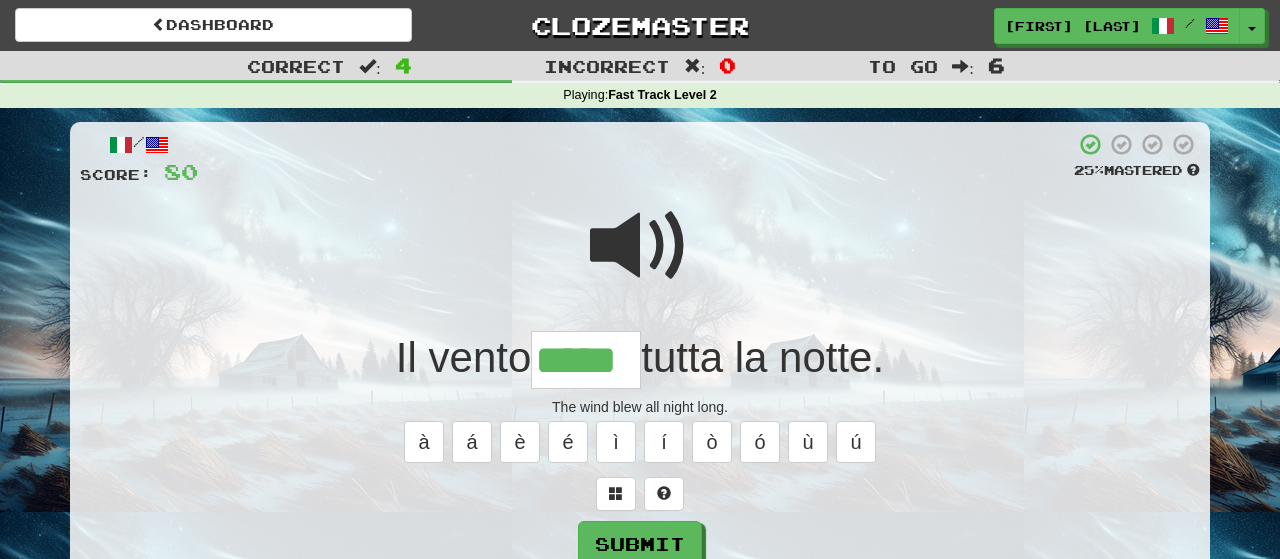 click at bounding box center [640, 246] 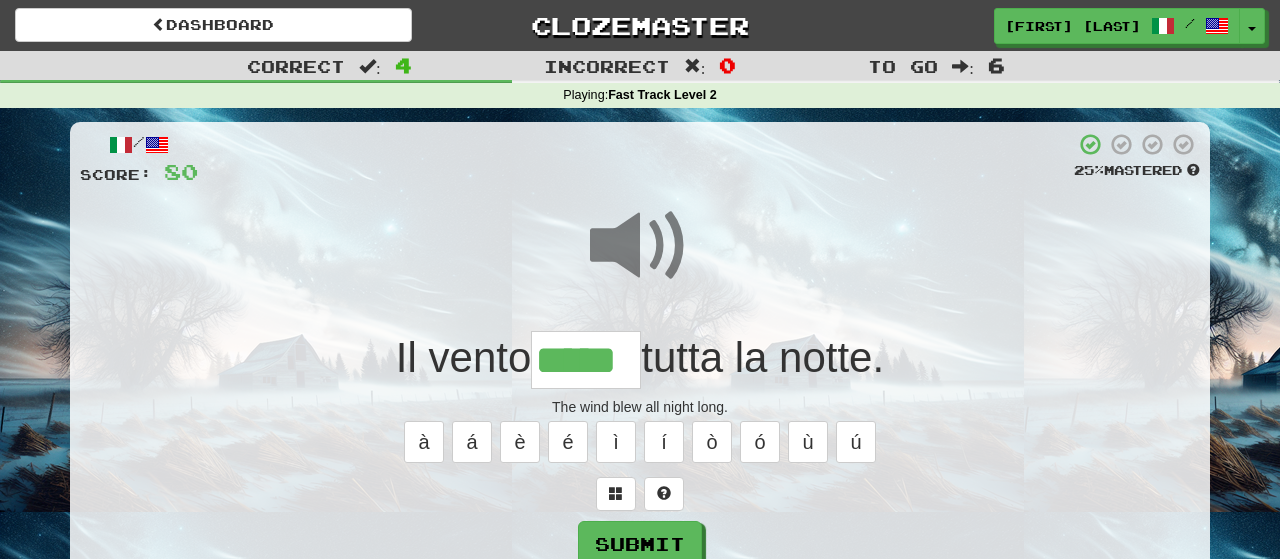click on "*****" at bounding box center (586, 360) 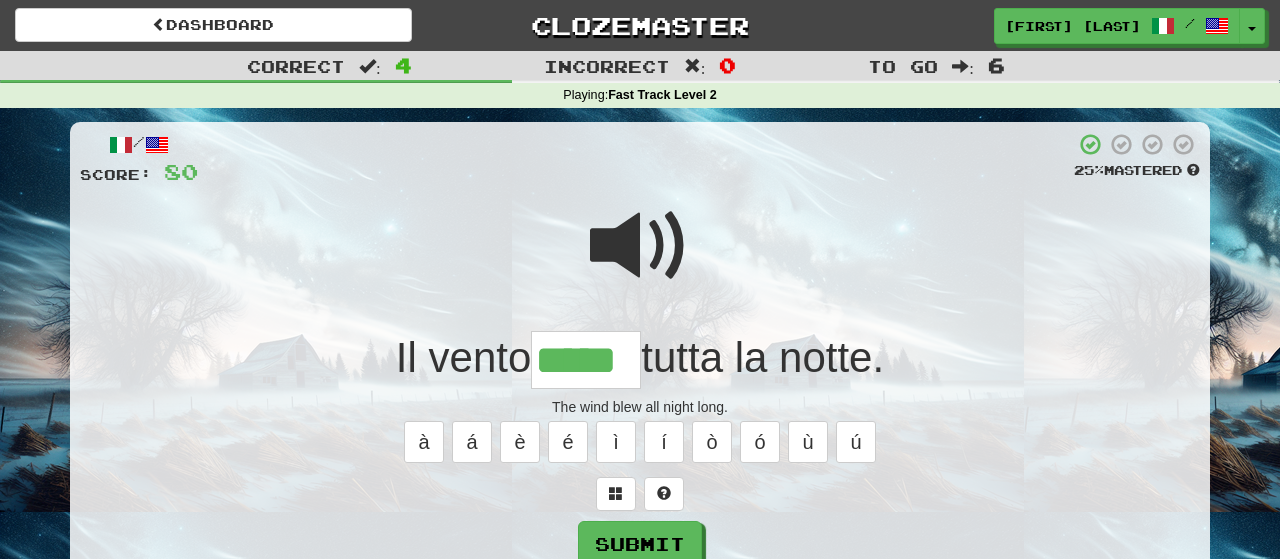 scroll, scrollTop: 0, scrollLeft: 0, axis: both 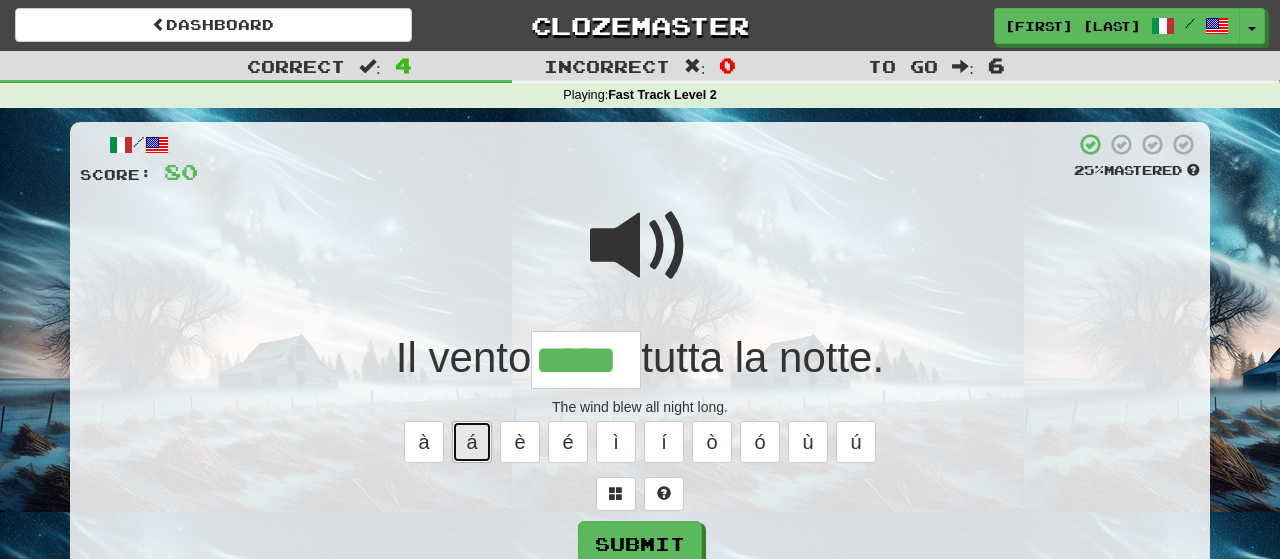 click on "á" at bounding box center (472, 442) 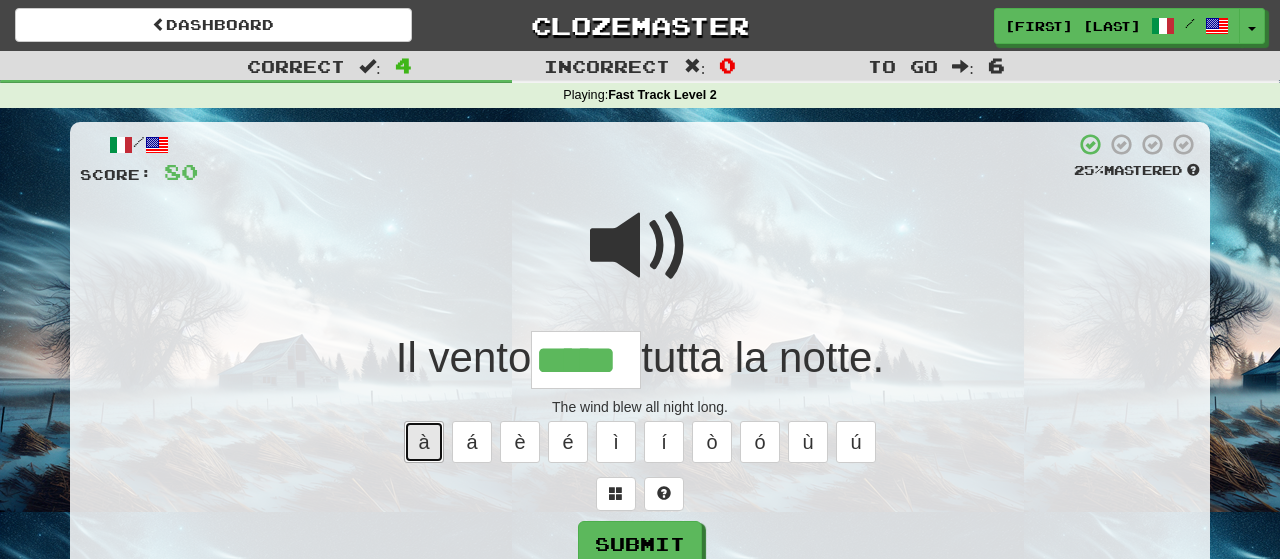click on "à" at bounding box center (424, 442) 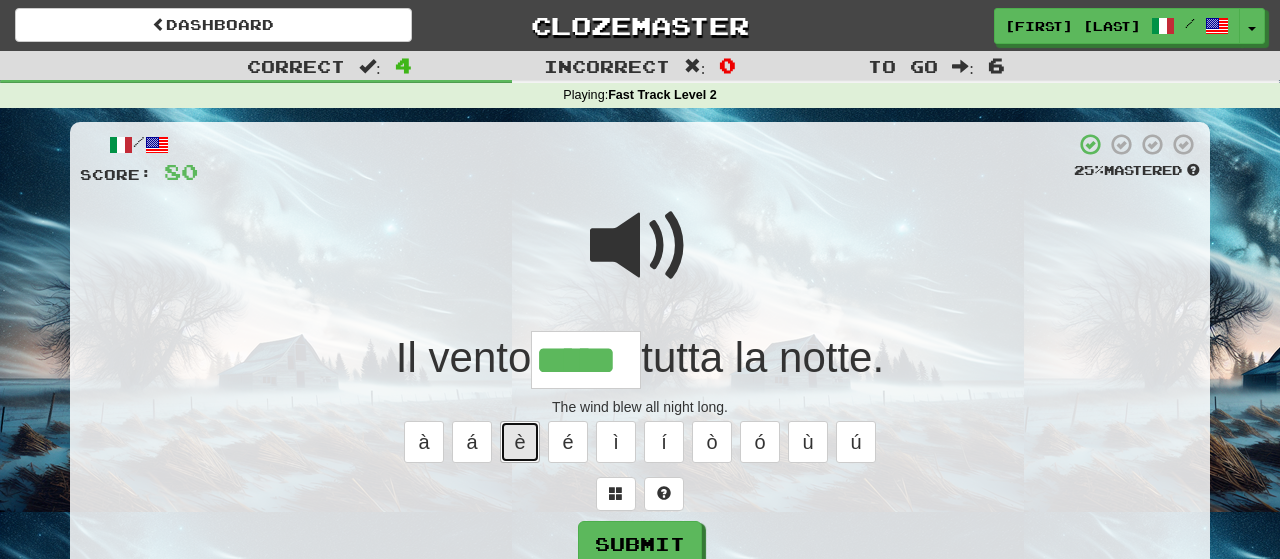 click on "è" at bounding box center (520, 442) 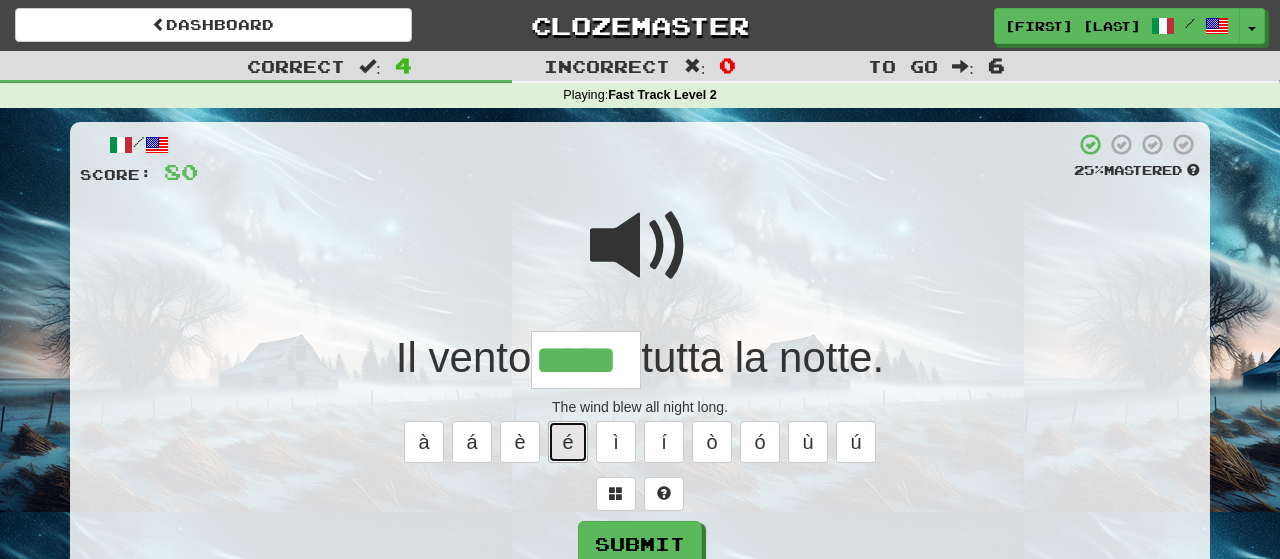 click on "é" at bounding box center [568, 442] 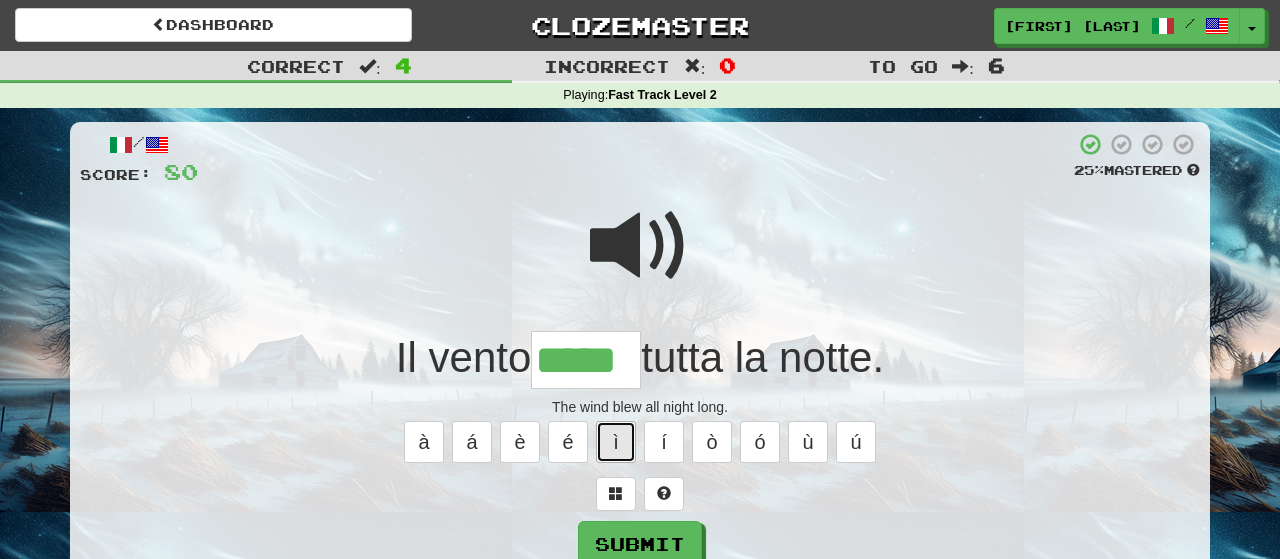 click on "ì" at bounding box center [616, 442] 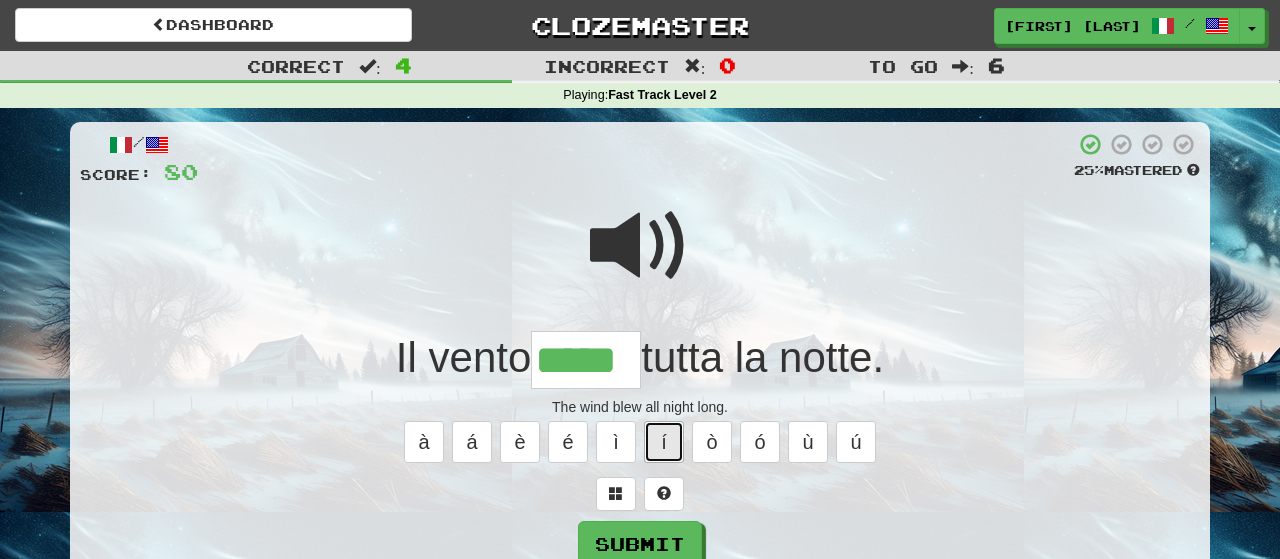 click on "í" at bounding box center (664, 442) 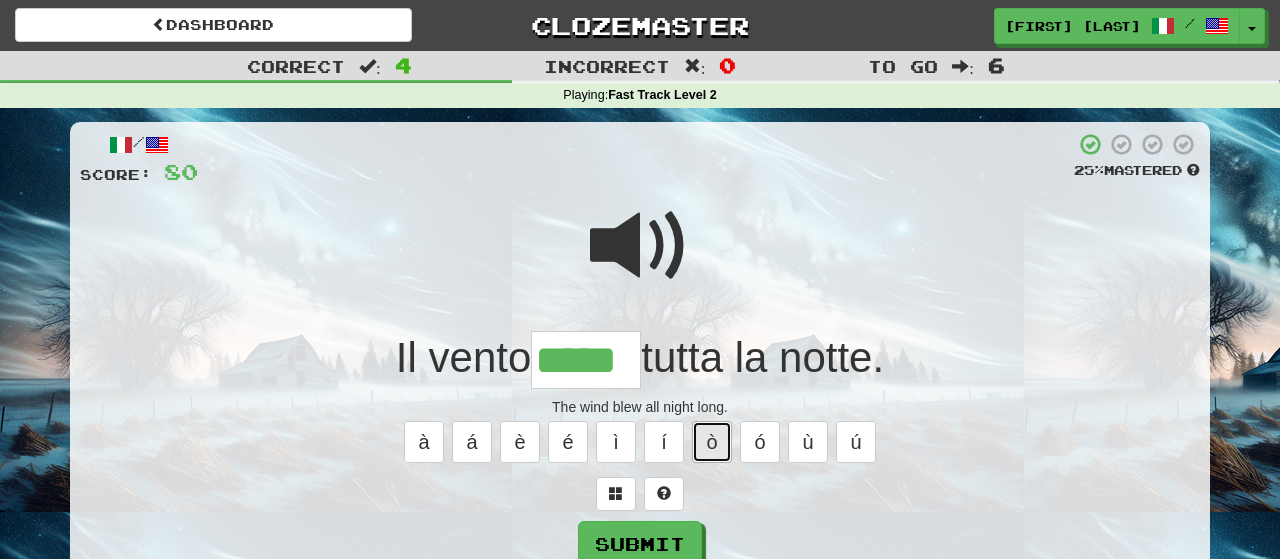 click on "ò" at bounding box center (712, 442) 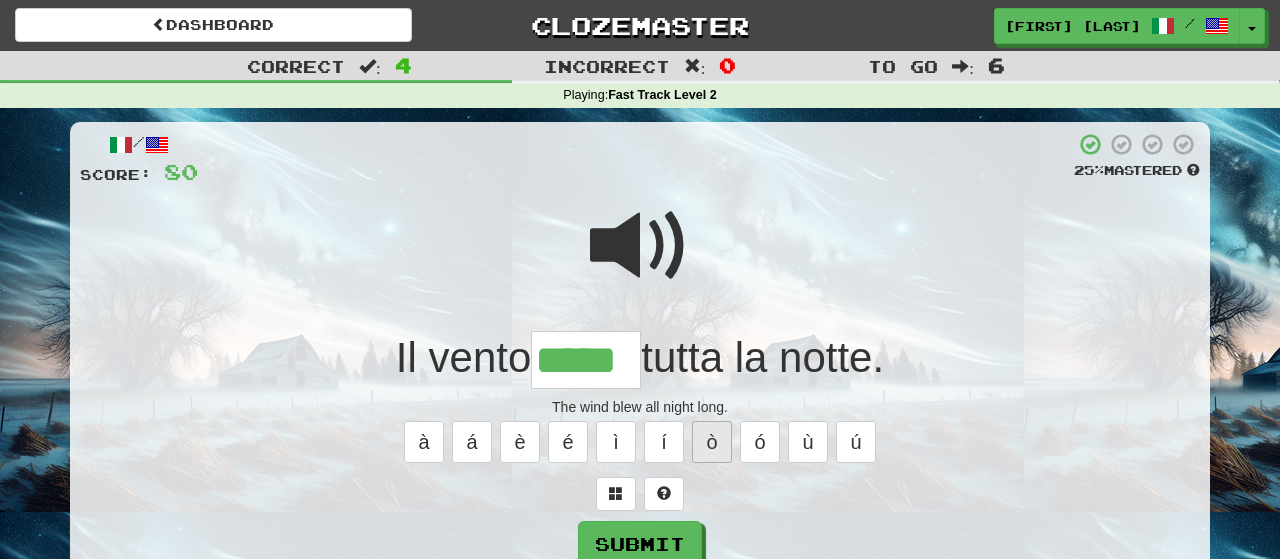 type on "******" 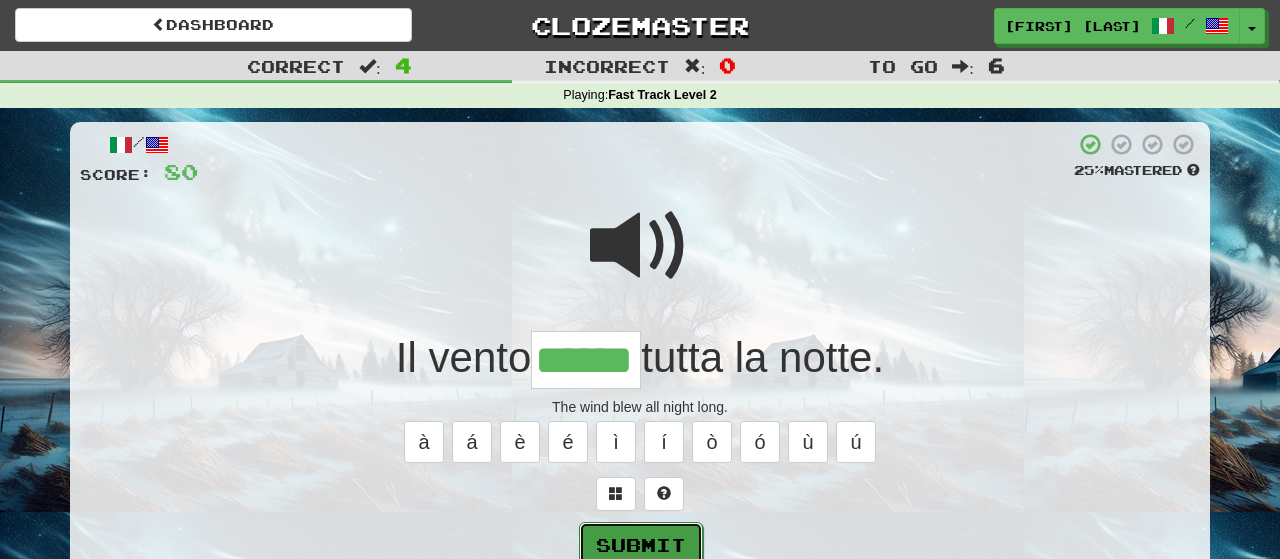 click on "Submit" at bounding box center [641, 545] 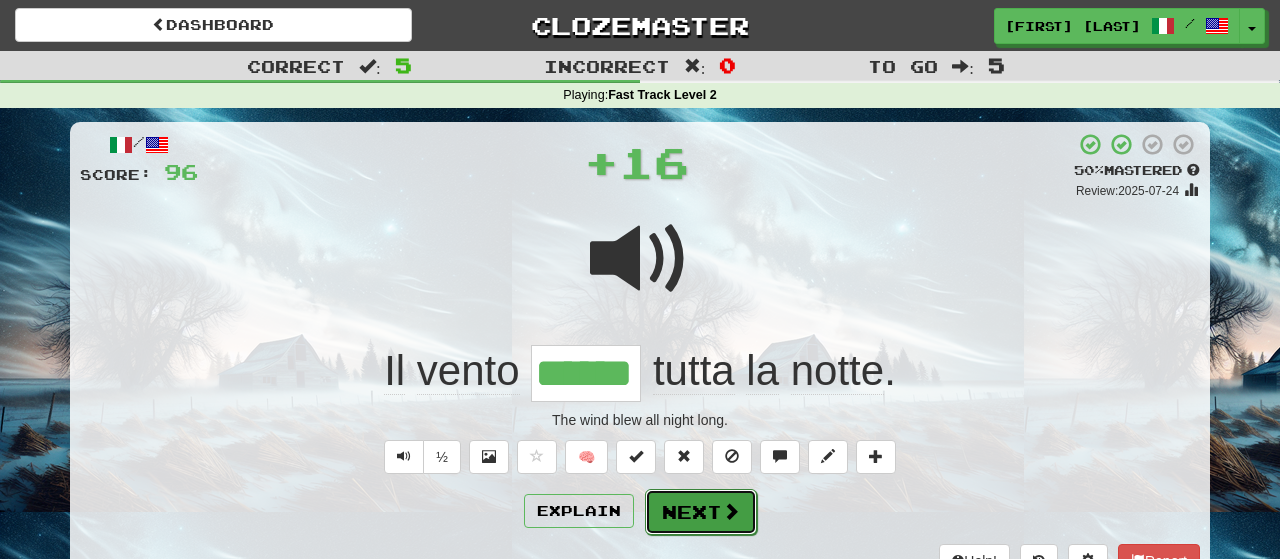 click on "Next" at bounding box center [701, 512] 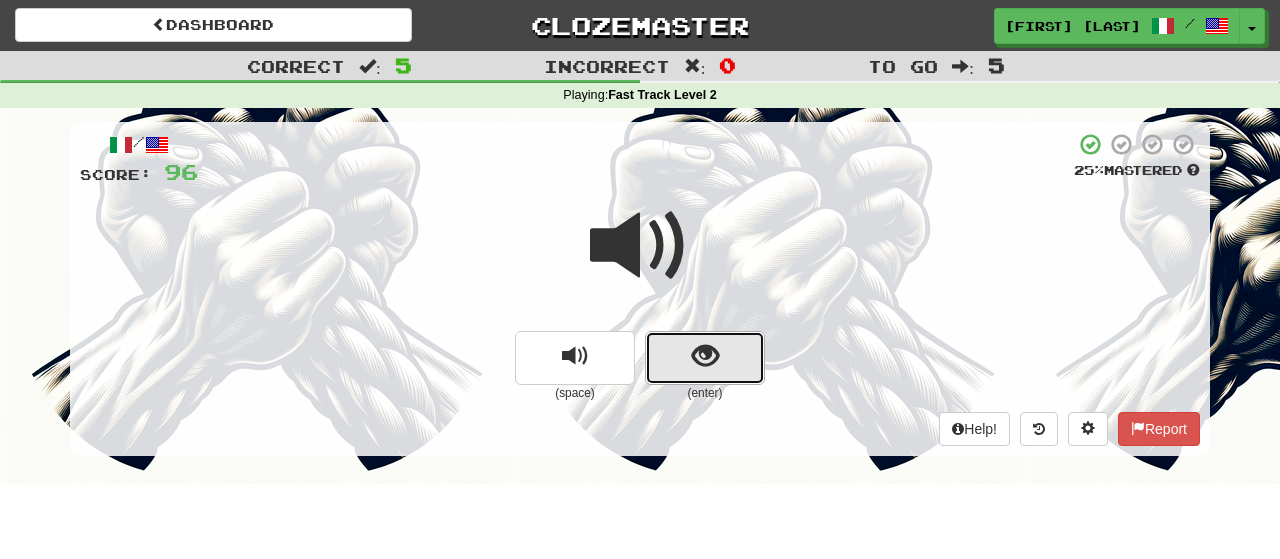 click at bounding box center (705, 356) 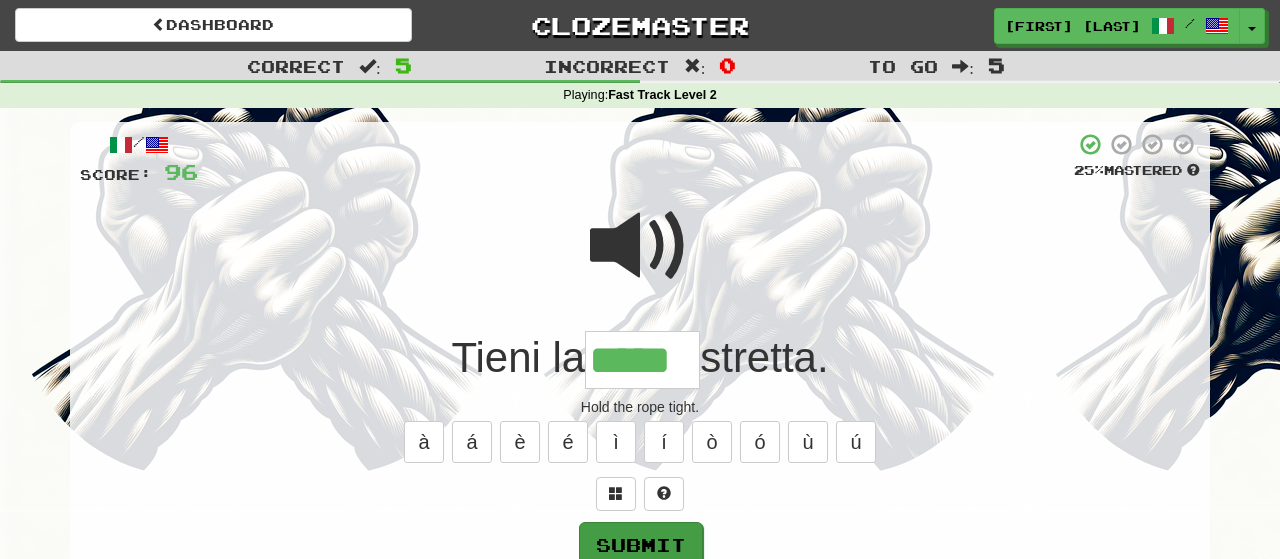 type on "*****" 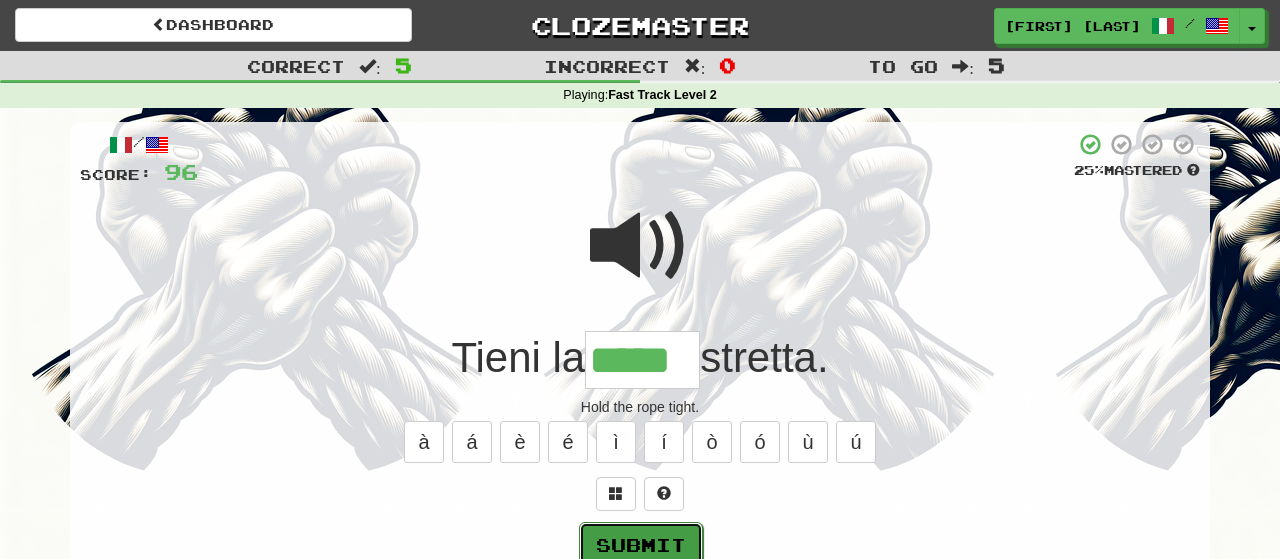 click on "Submit" at bounding box center (641, 545) 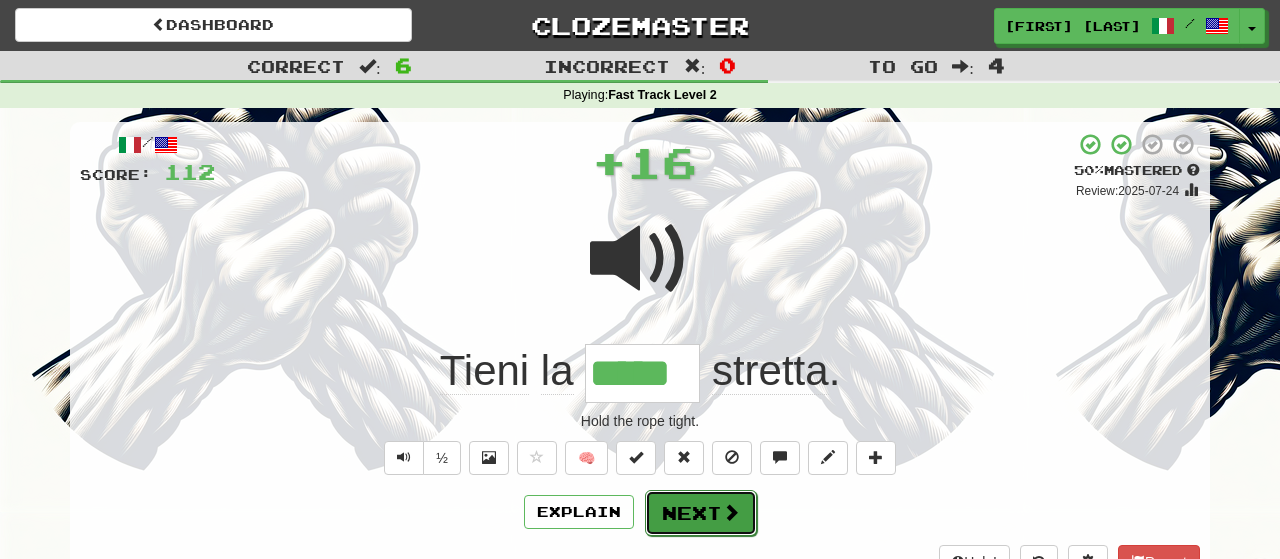 click on "Next" at bounding box center [701, 513] 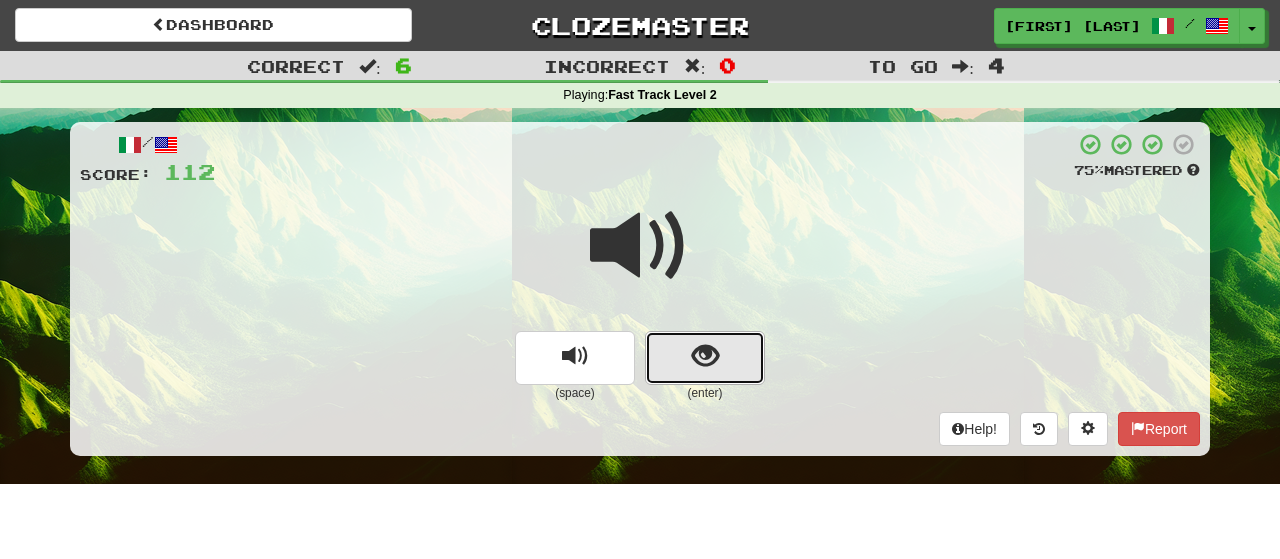 click at bounding box center [705, 358] 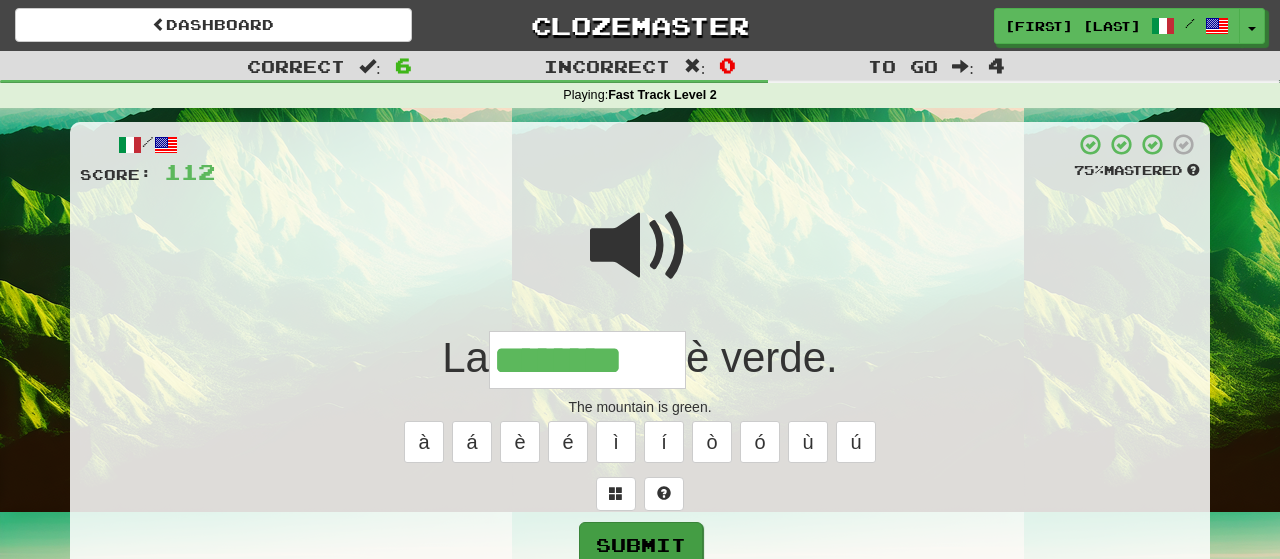 type on "********" 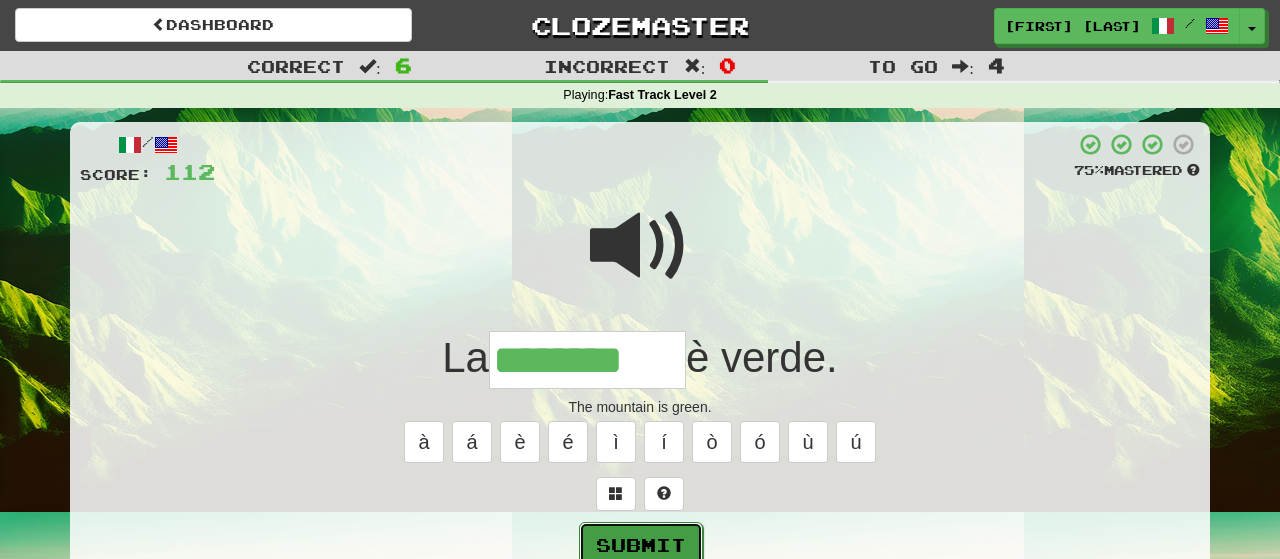click on "Submit" at bounding box center (641, 545) 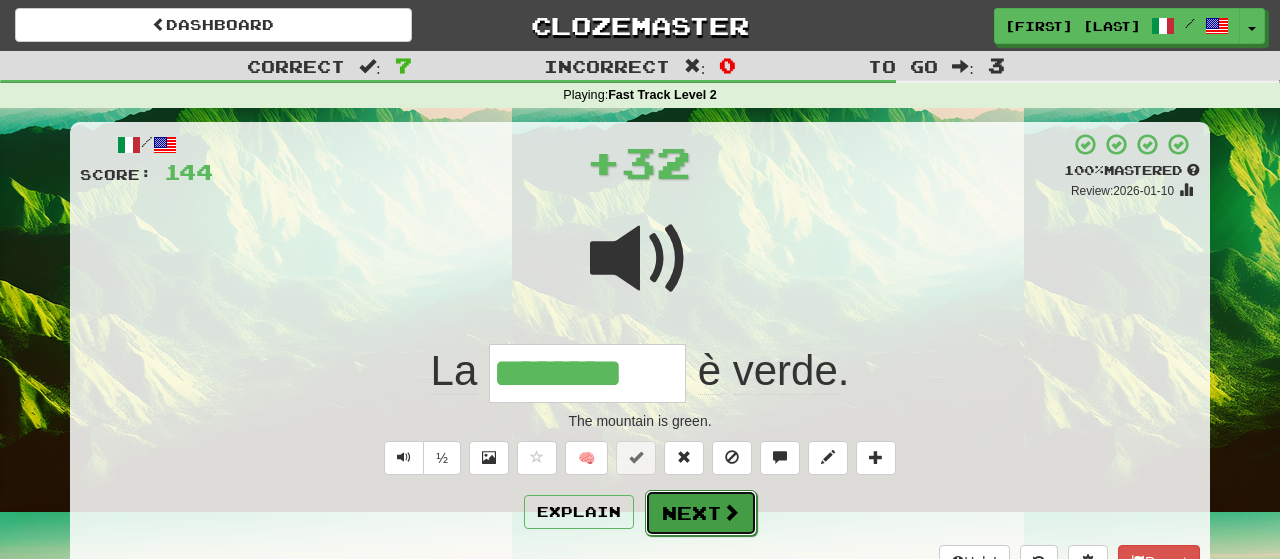 click at bounding box center [731, 512] 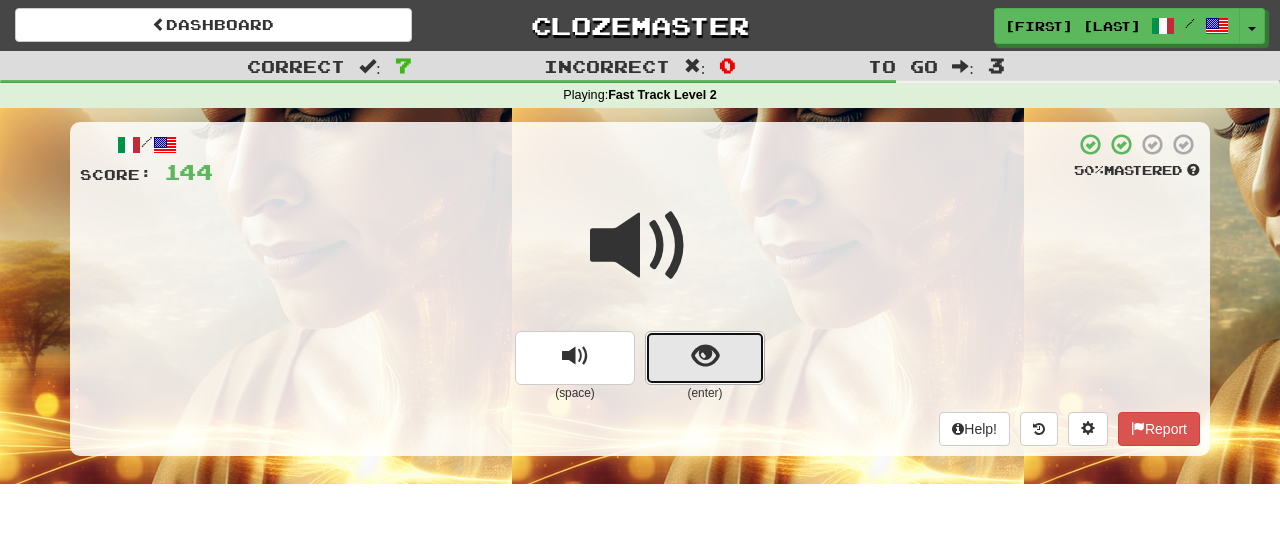 click at bounding box center (705, 358) 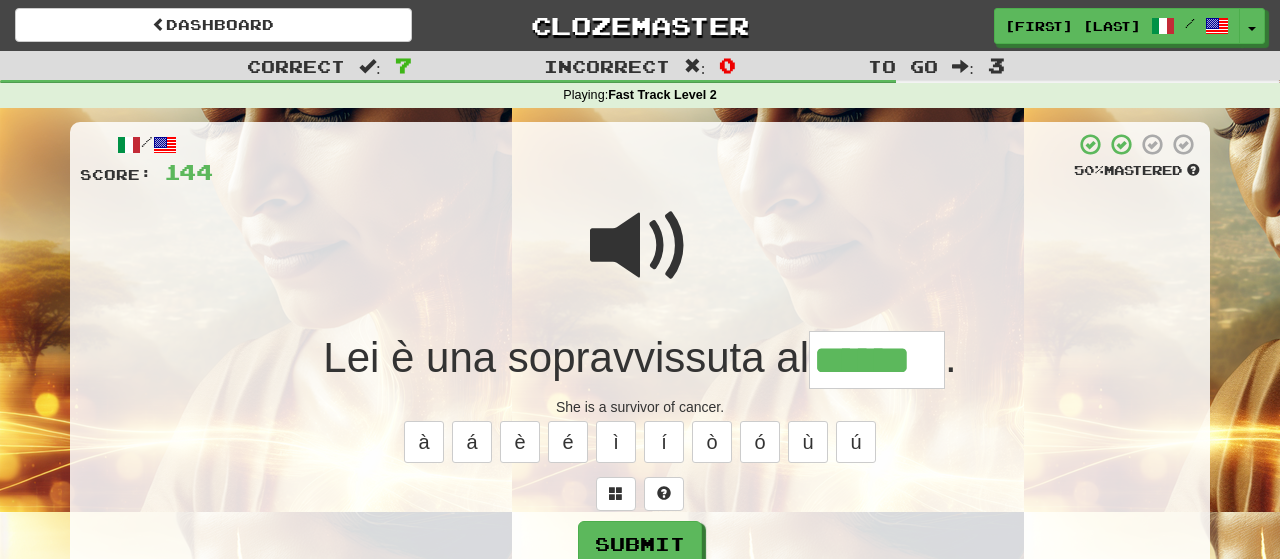 type on "******" 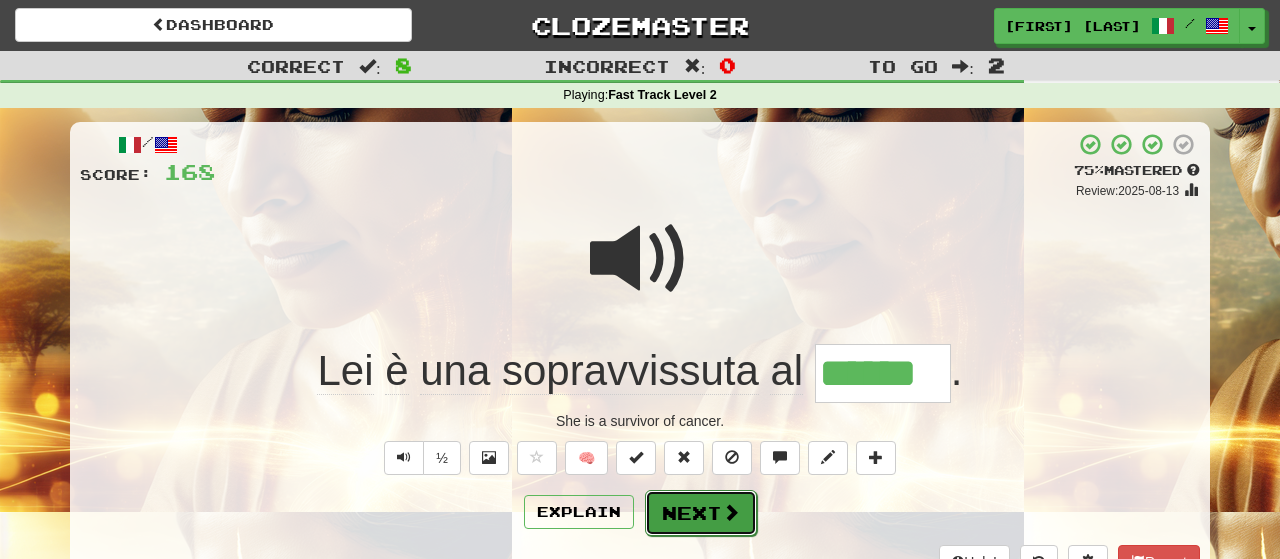 click on "Next" at bounding box center [701, 513] 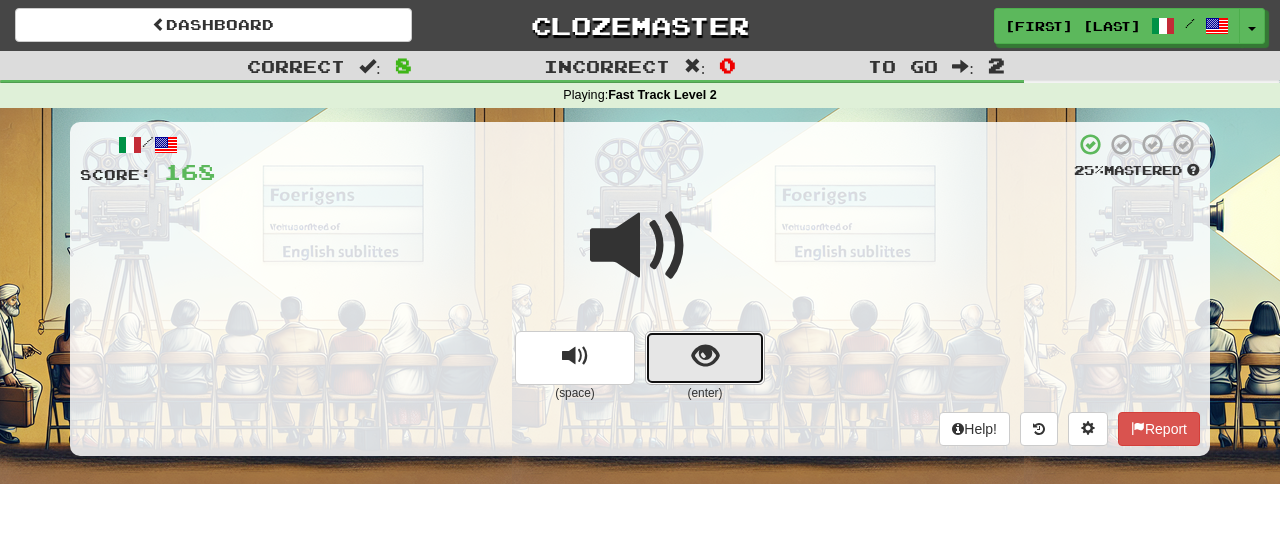 click at bounding box center (705, 356) 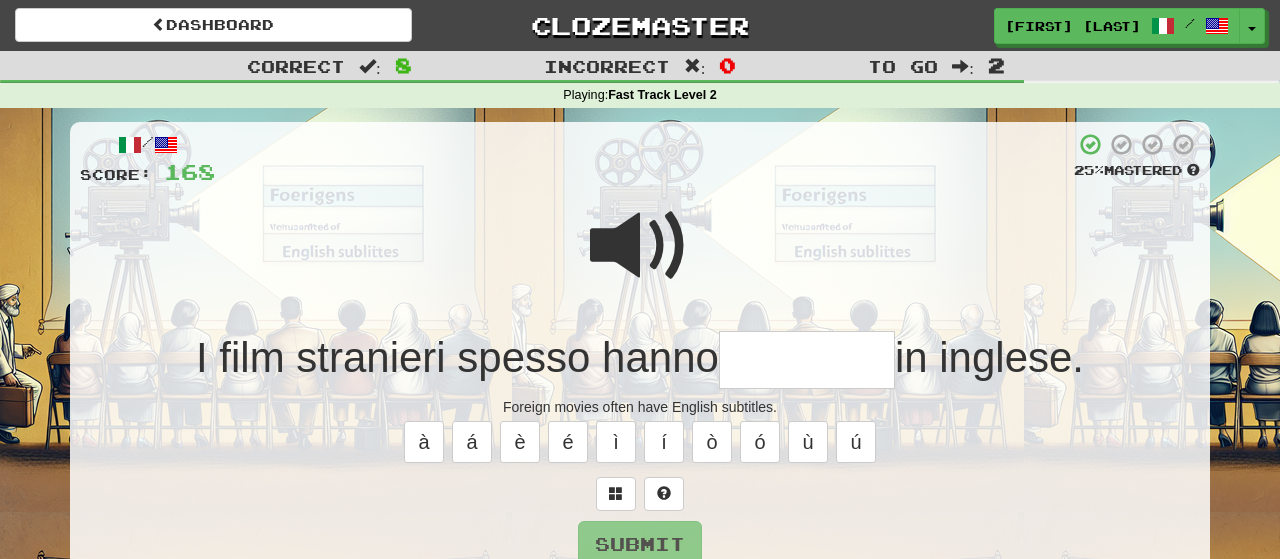click at bounding box center [640, 246] 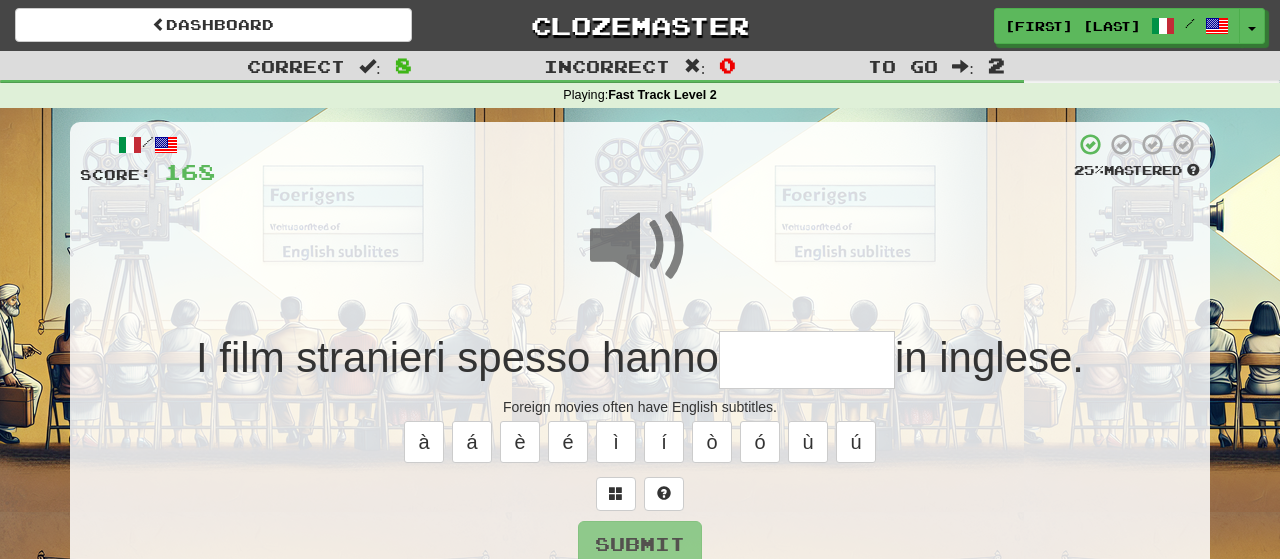 click at bounding box center (807, 360) 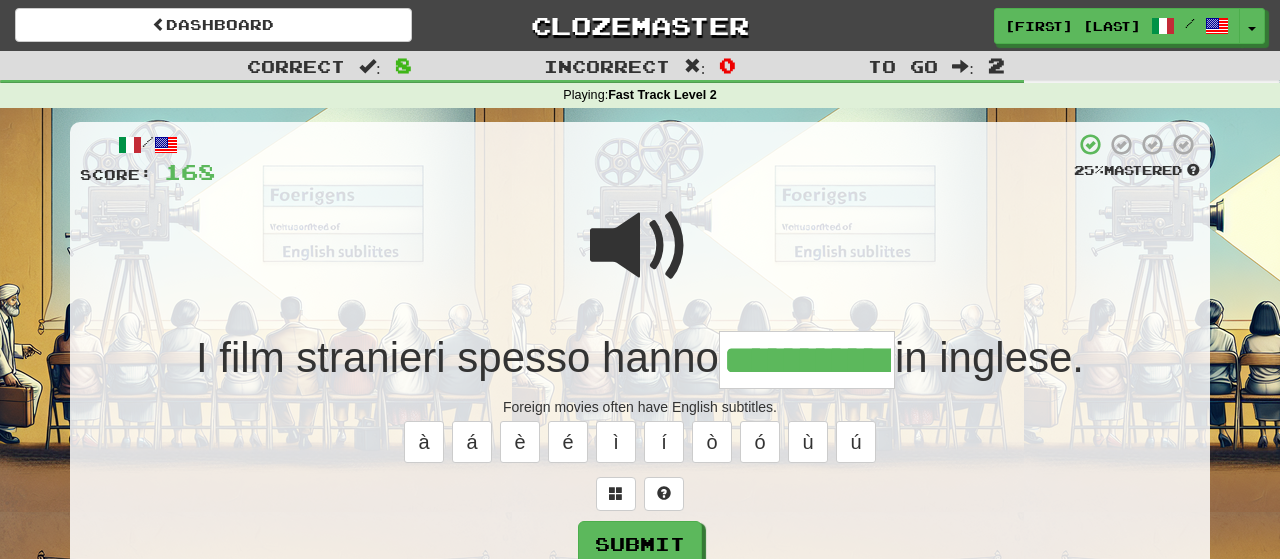 type on "**********" 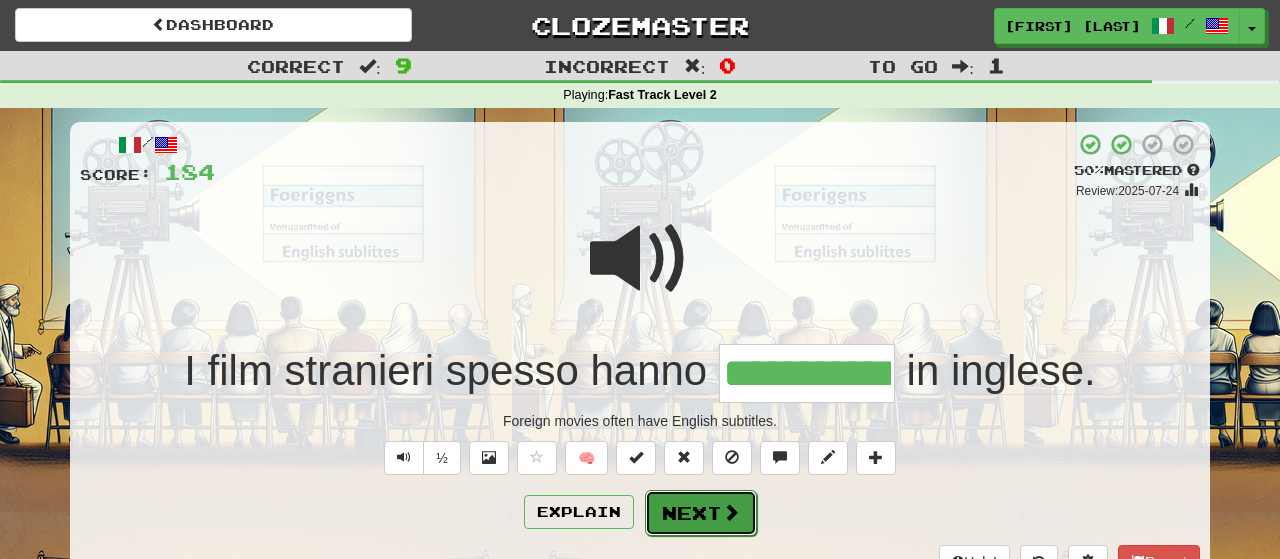 click on "Next" at bounding box center [701, 513] 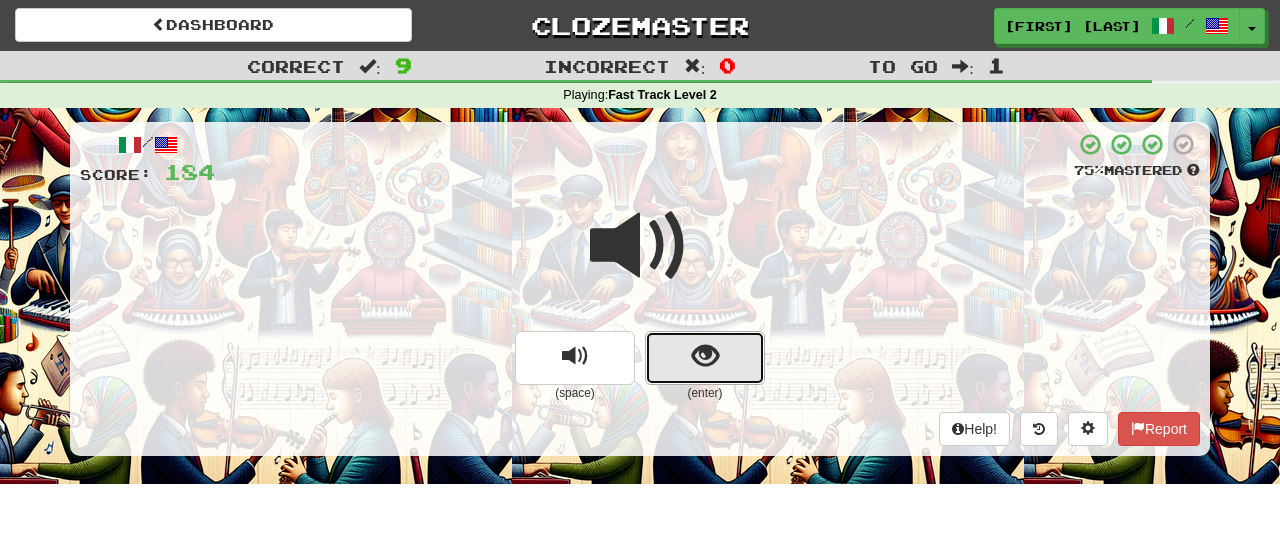 click at bounding box center (705, 356) 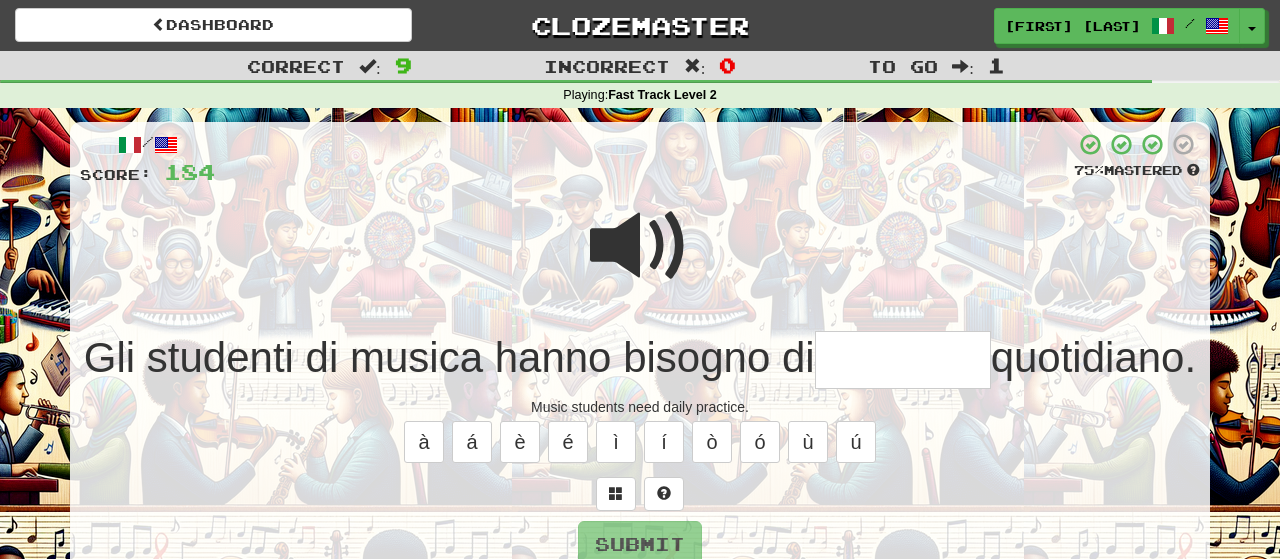 click at bounding box center (640, 246) 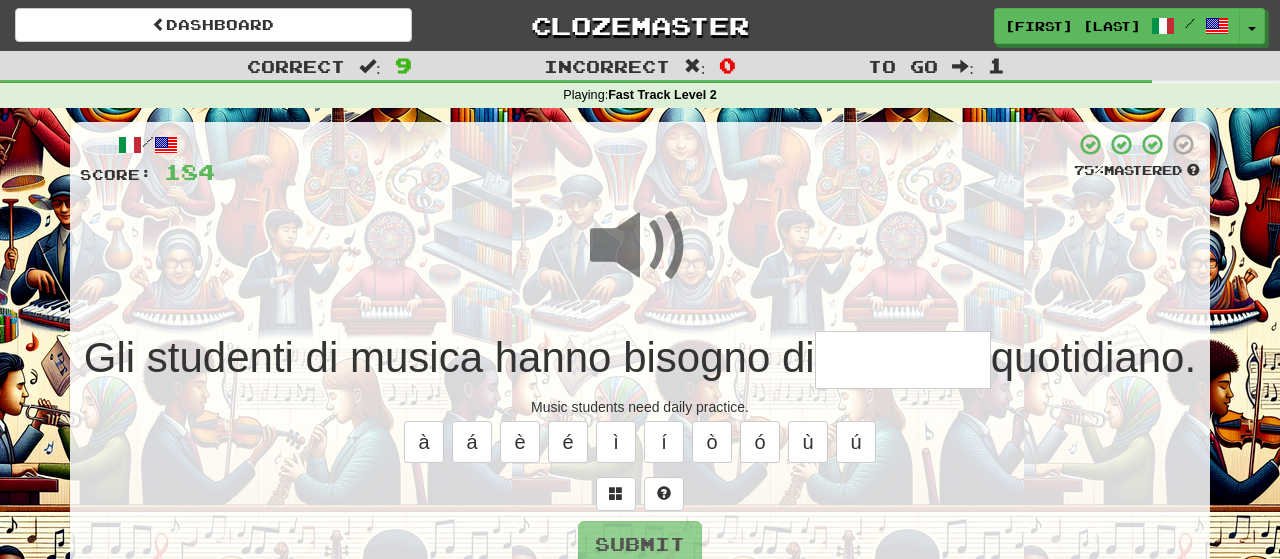 drag, startPoint x: 953, startPoint y: 357, endPoint x: 908, endPoint y: 325, distance: 55.21775 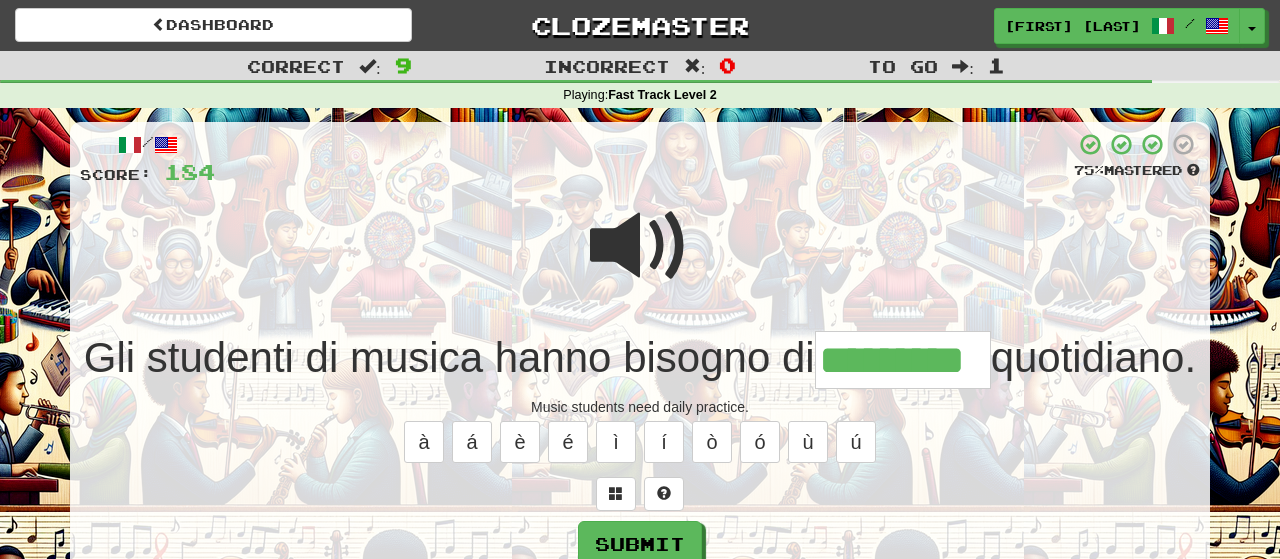 type on "*********" 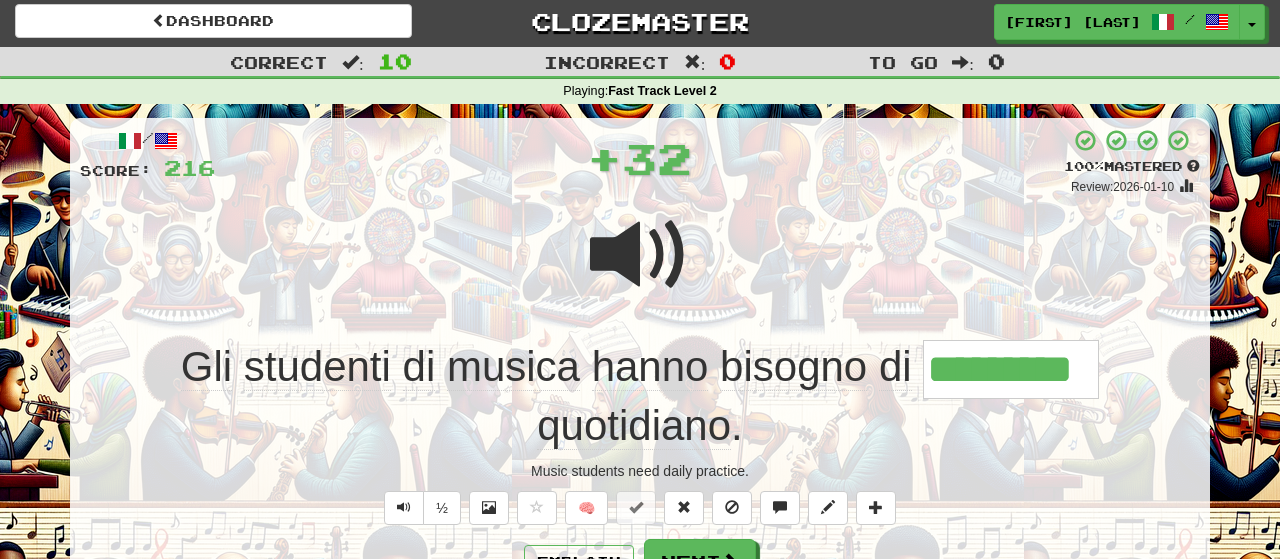 scroll, scrollTop: 104, scrollLeft: 0, axis: vertical 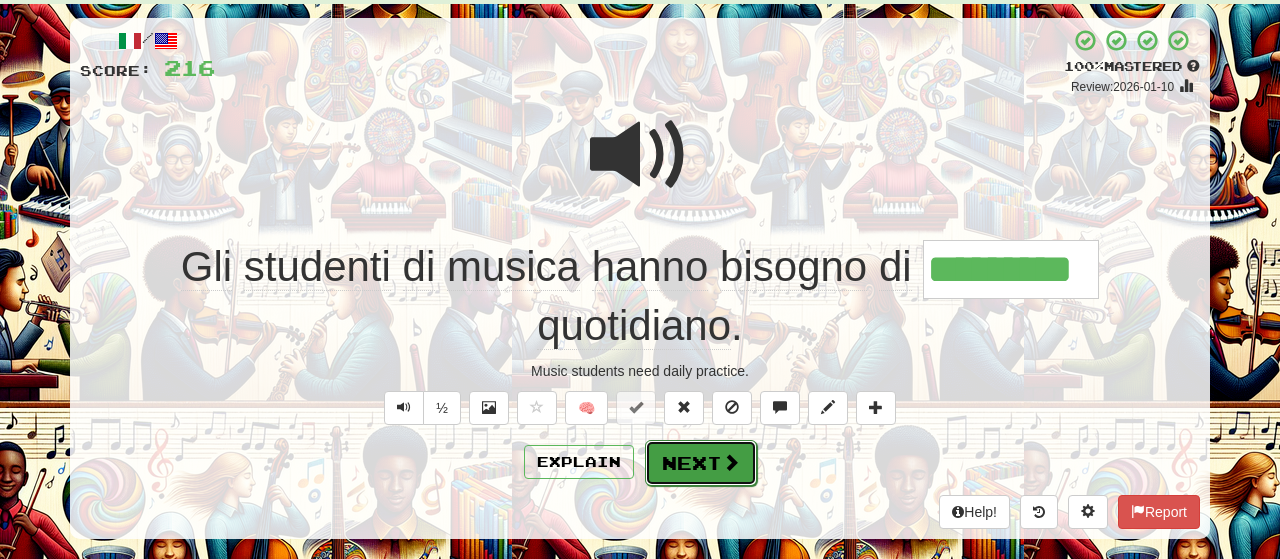 click on "Next" at bounding box center [701, 463] 